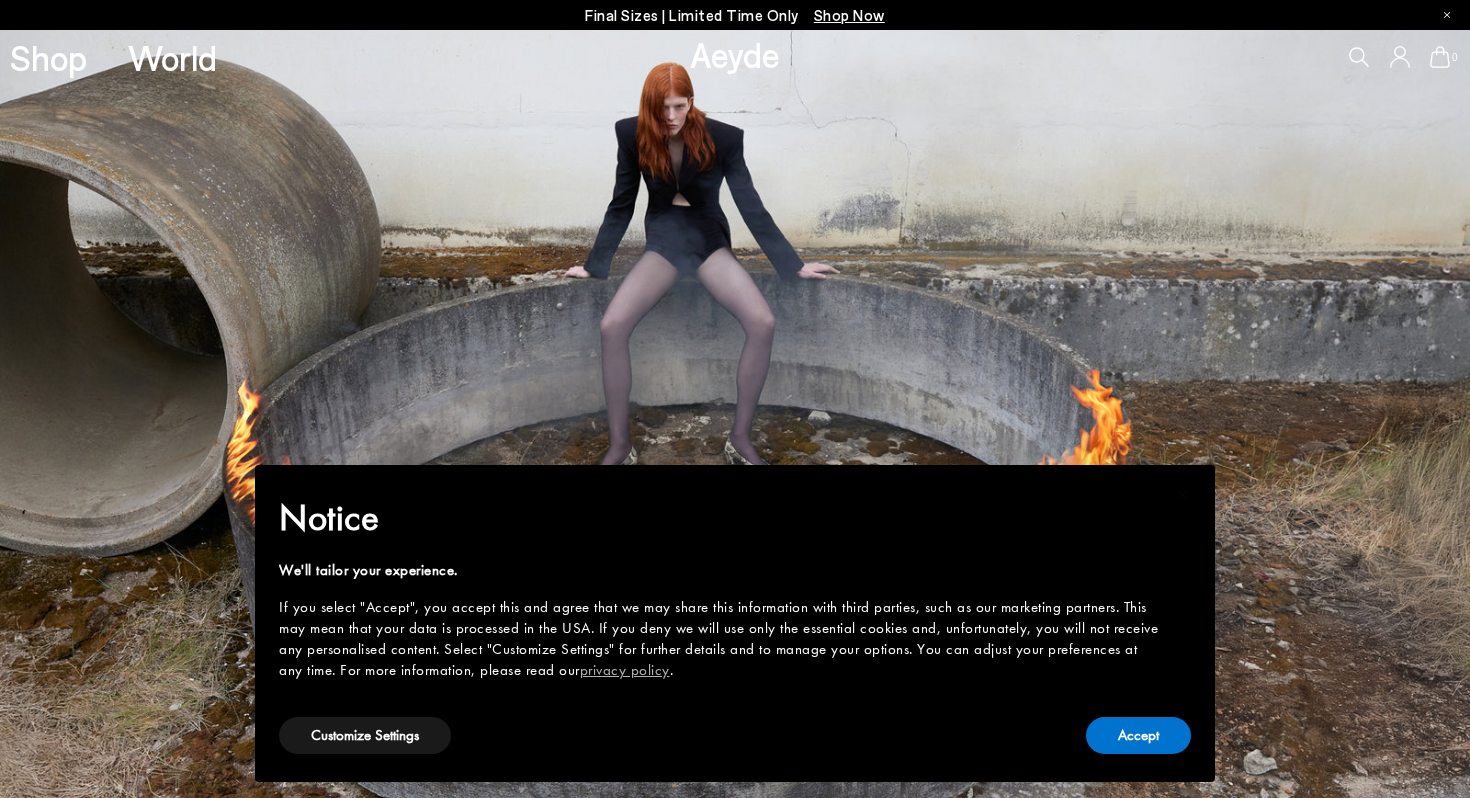 scroll, scrollTop: 0, scrollLeft: 0, axis: both 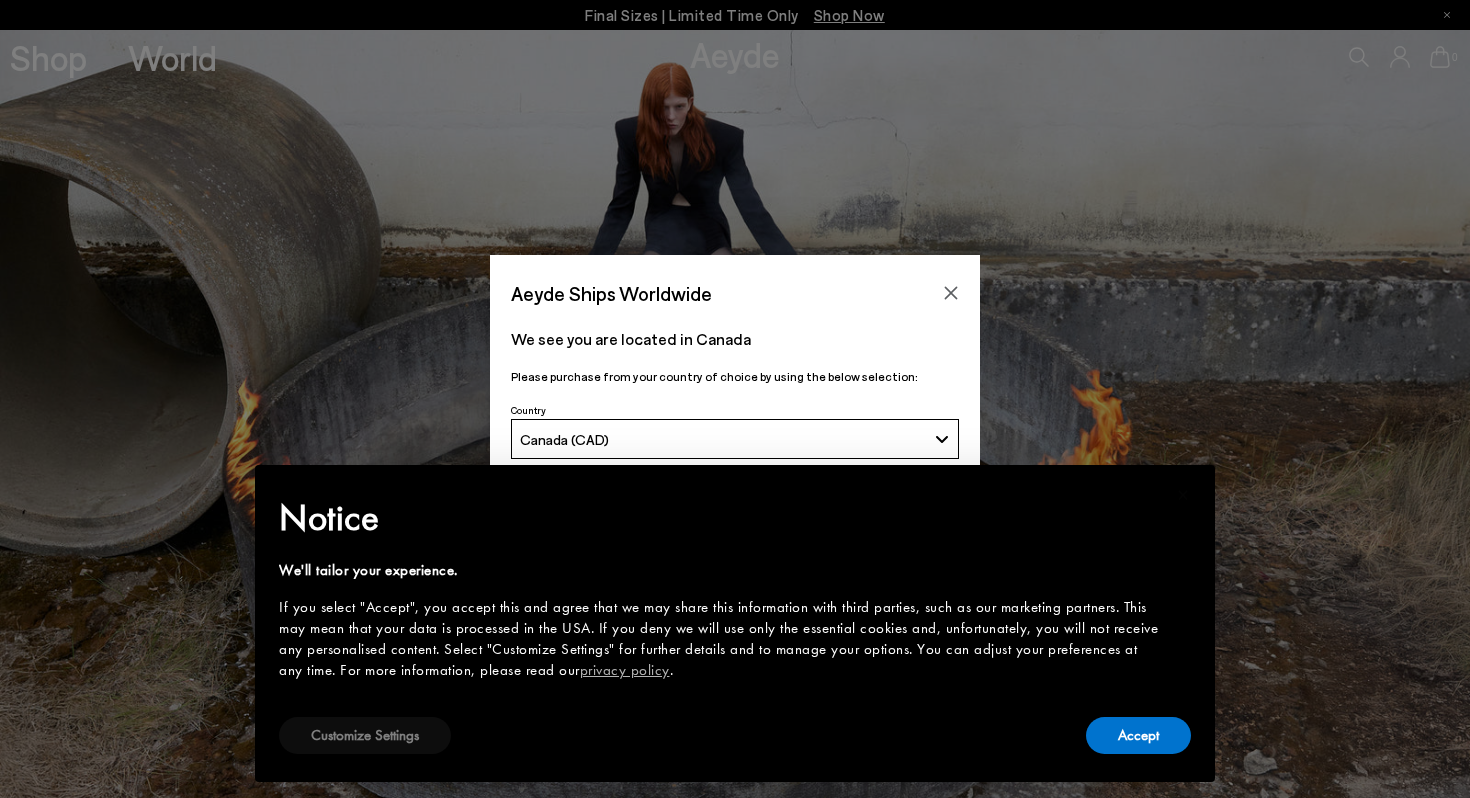 click on "Customize Settings" at bounding box center [365, 735] 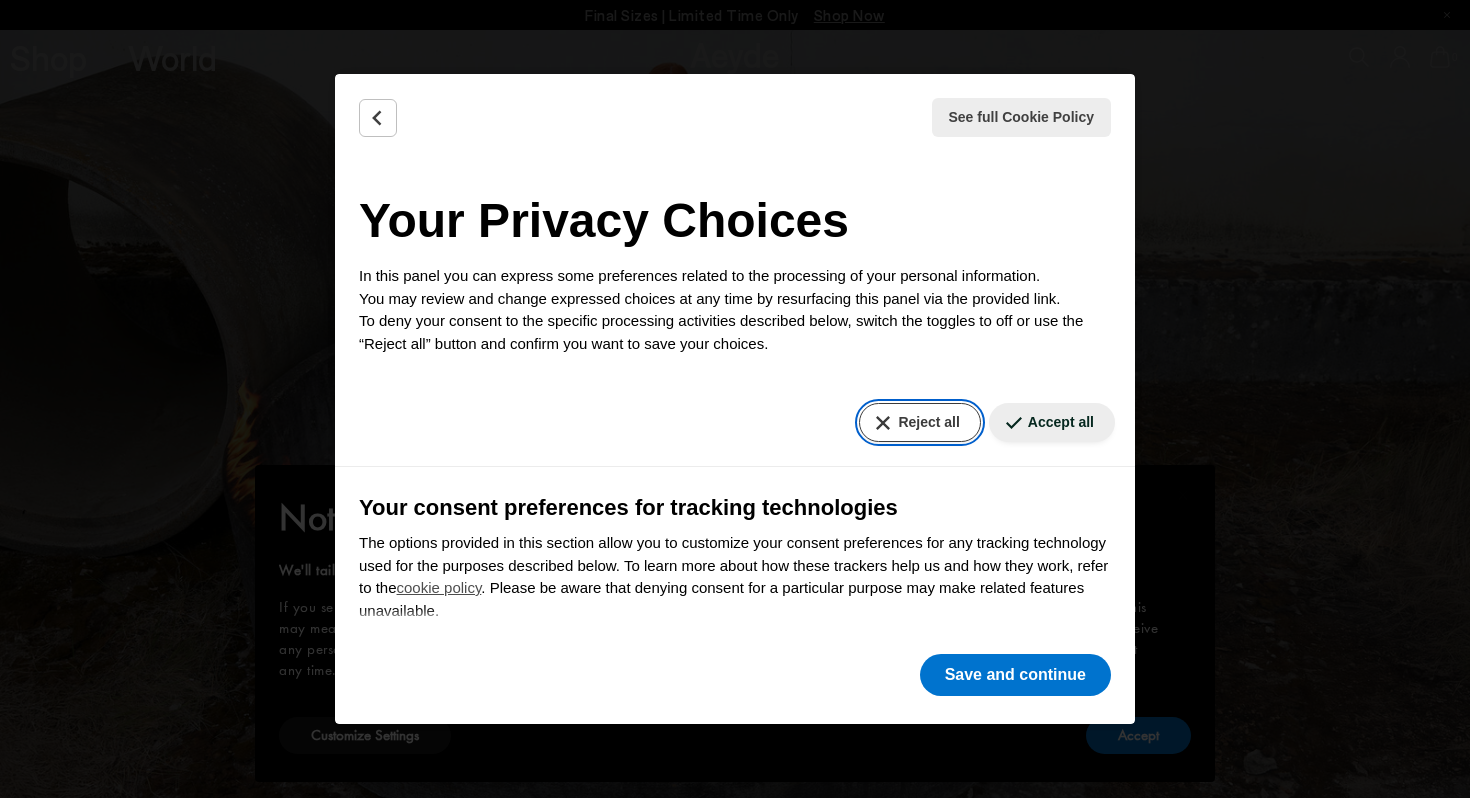 click on "Reject all" at bounding box center [919, 422] 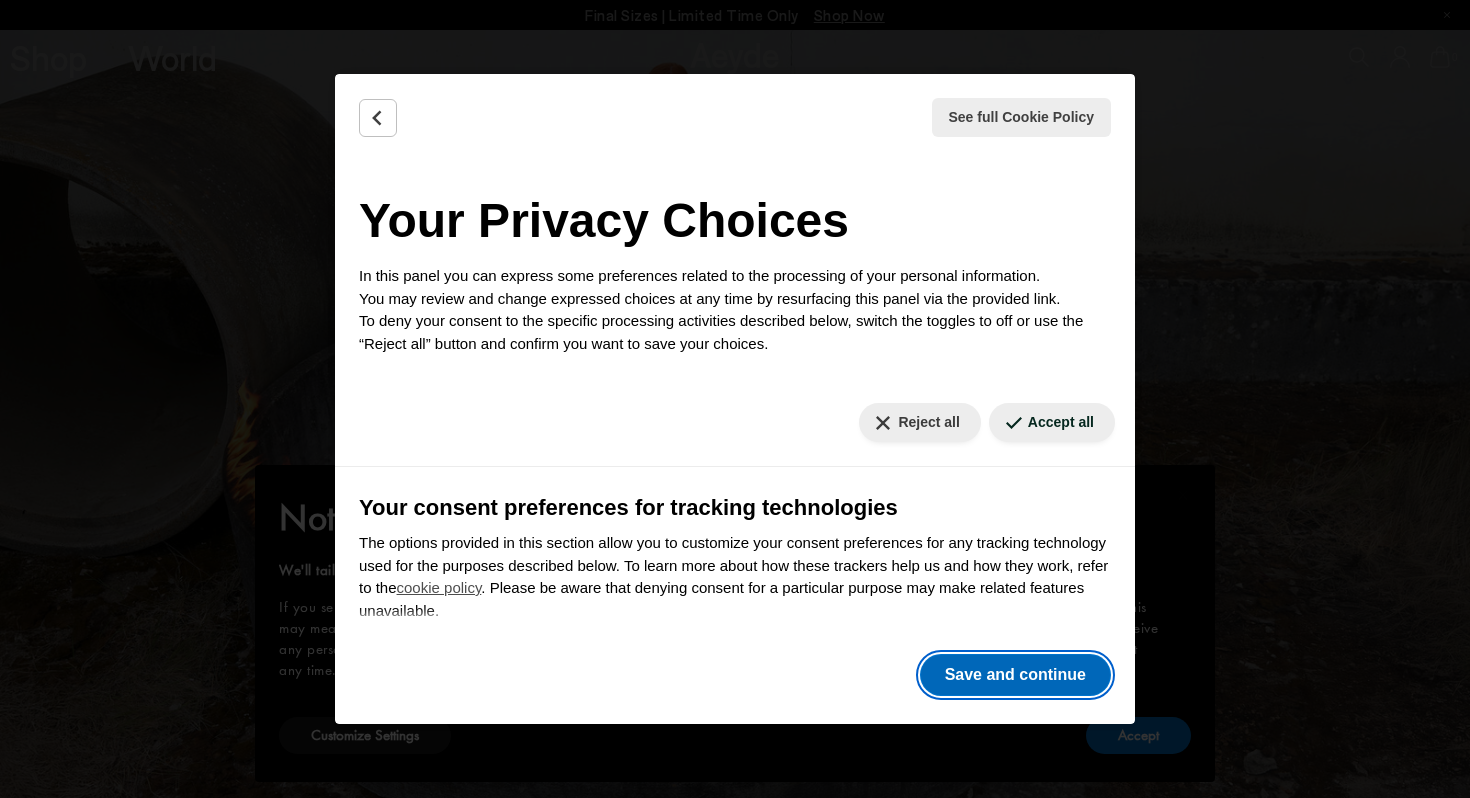 click on "Save and continue" at bounding box center [1015, 675] 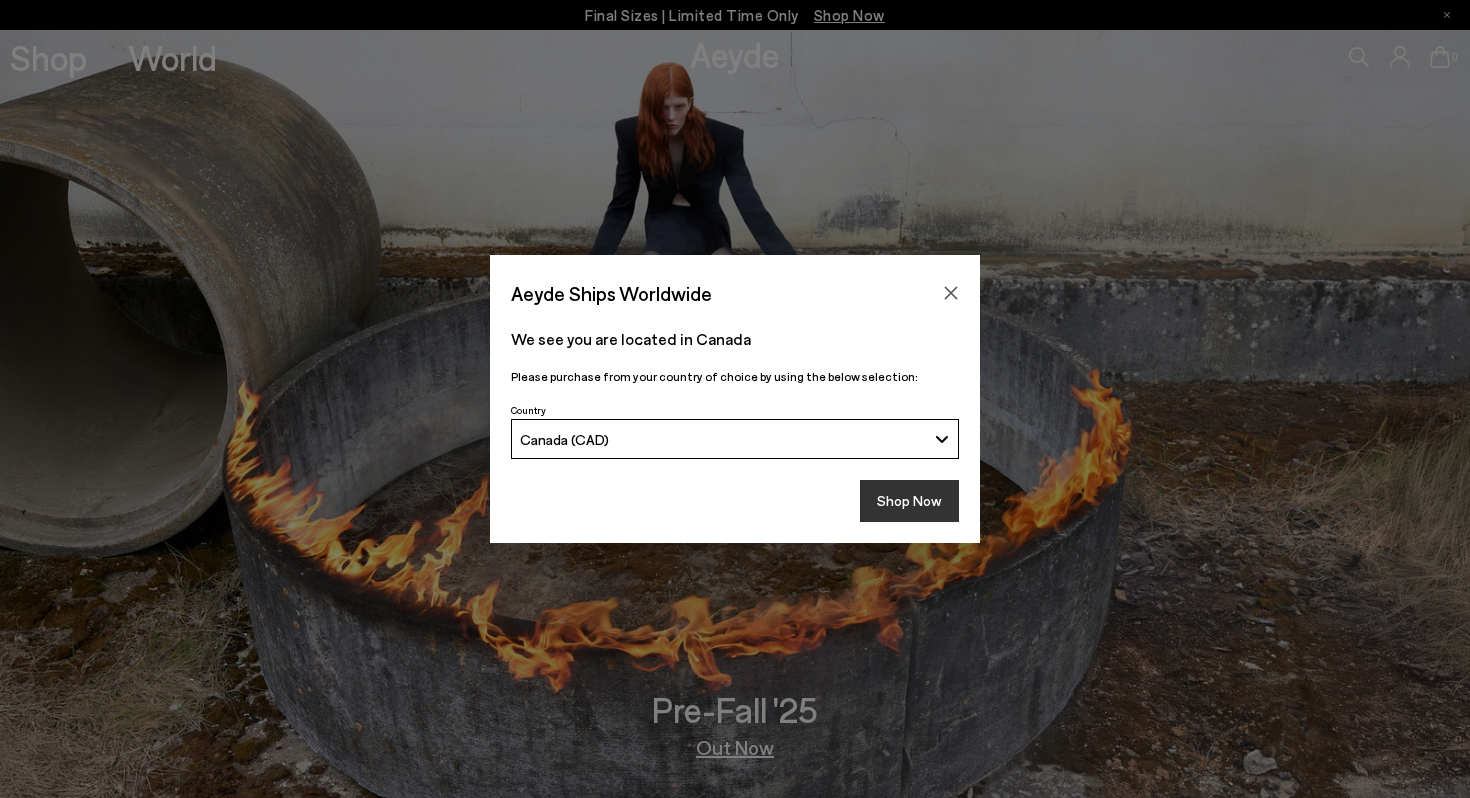 click on "Shop Now" at bounding box center (909, 501) 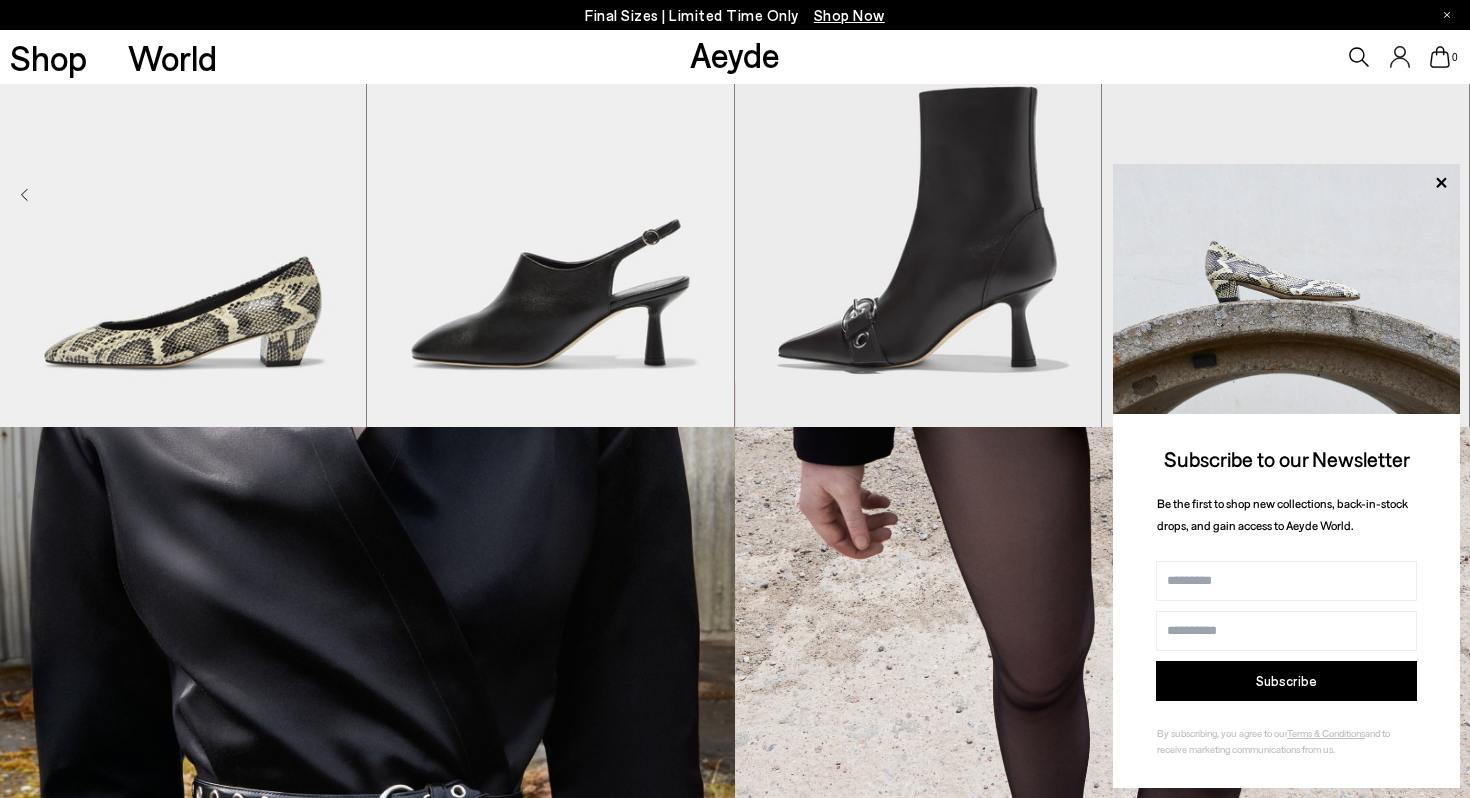 scroll, scrollTop: 1753, scrollLeft: 0, axis: vertical 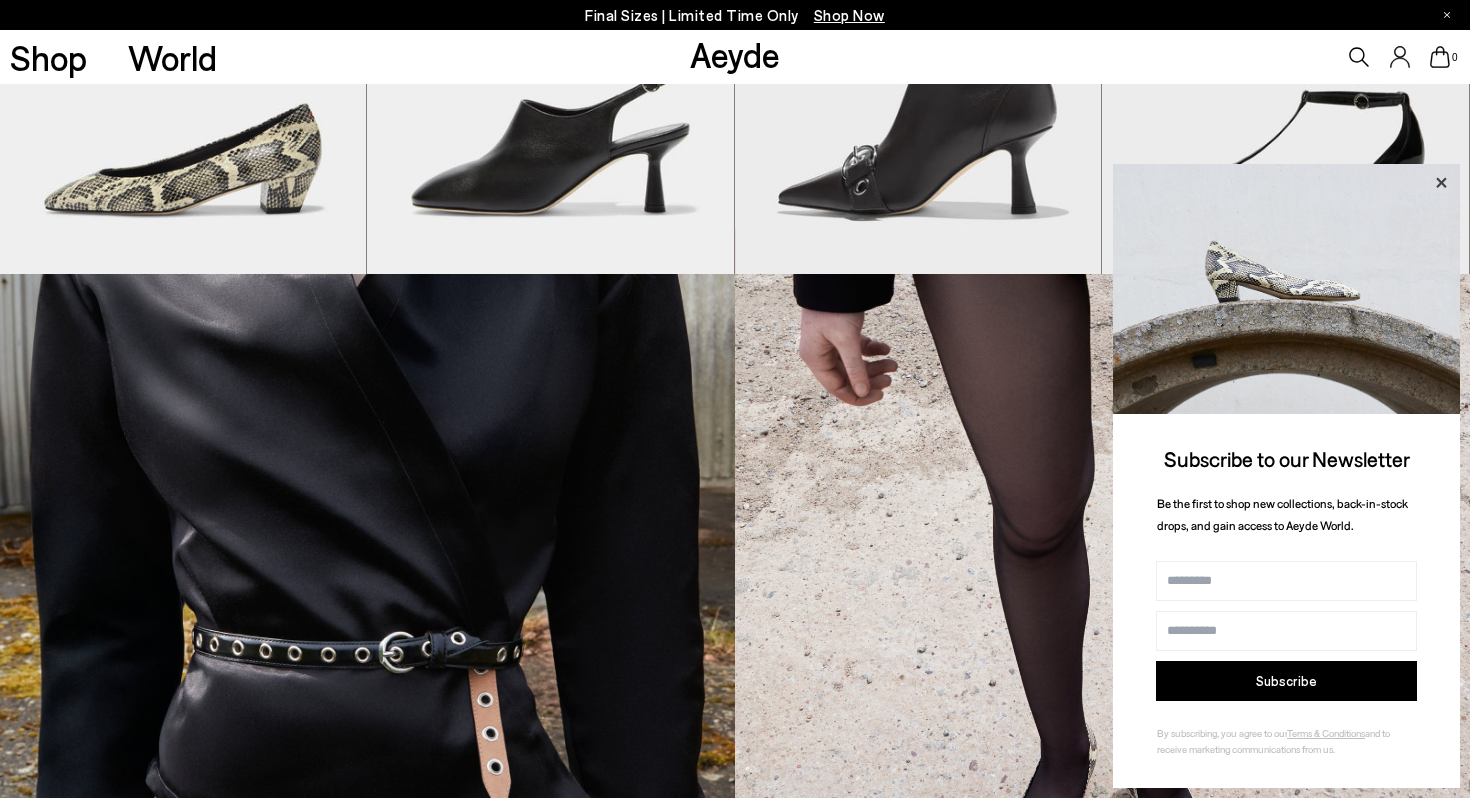 click 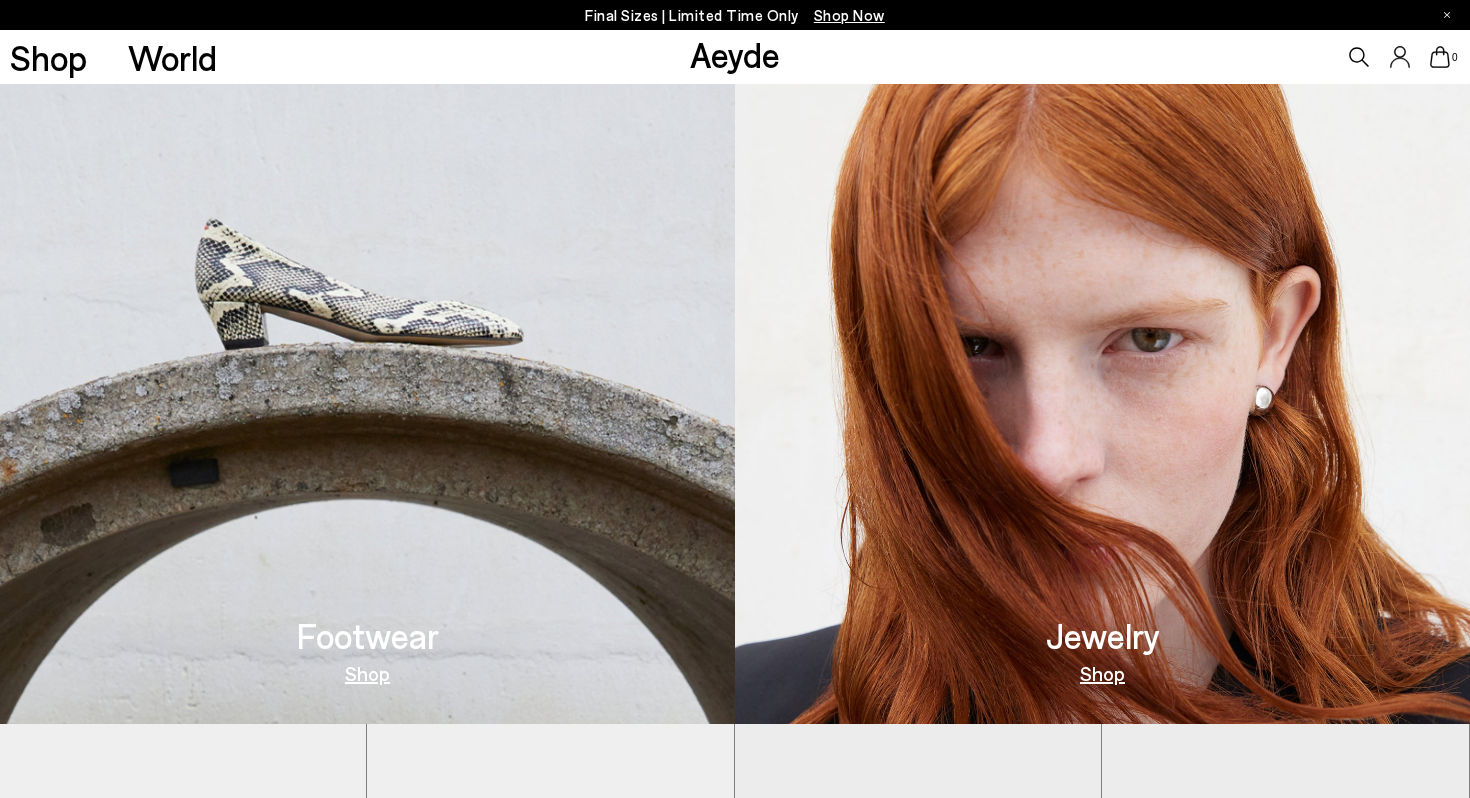 scroll, scrollTop: 840, scrollLeft: 0, axis: vertical 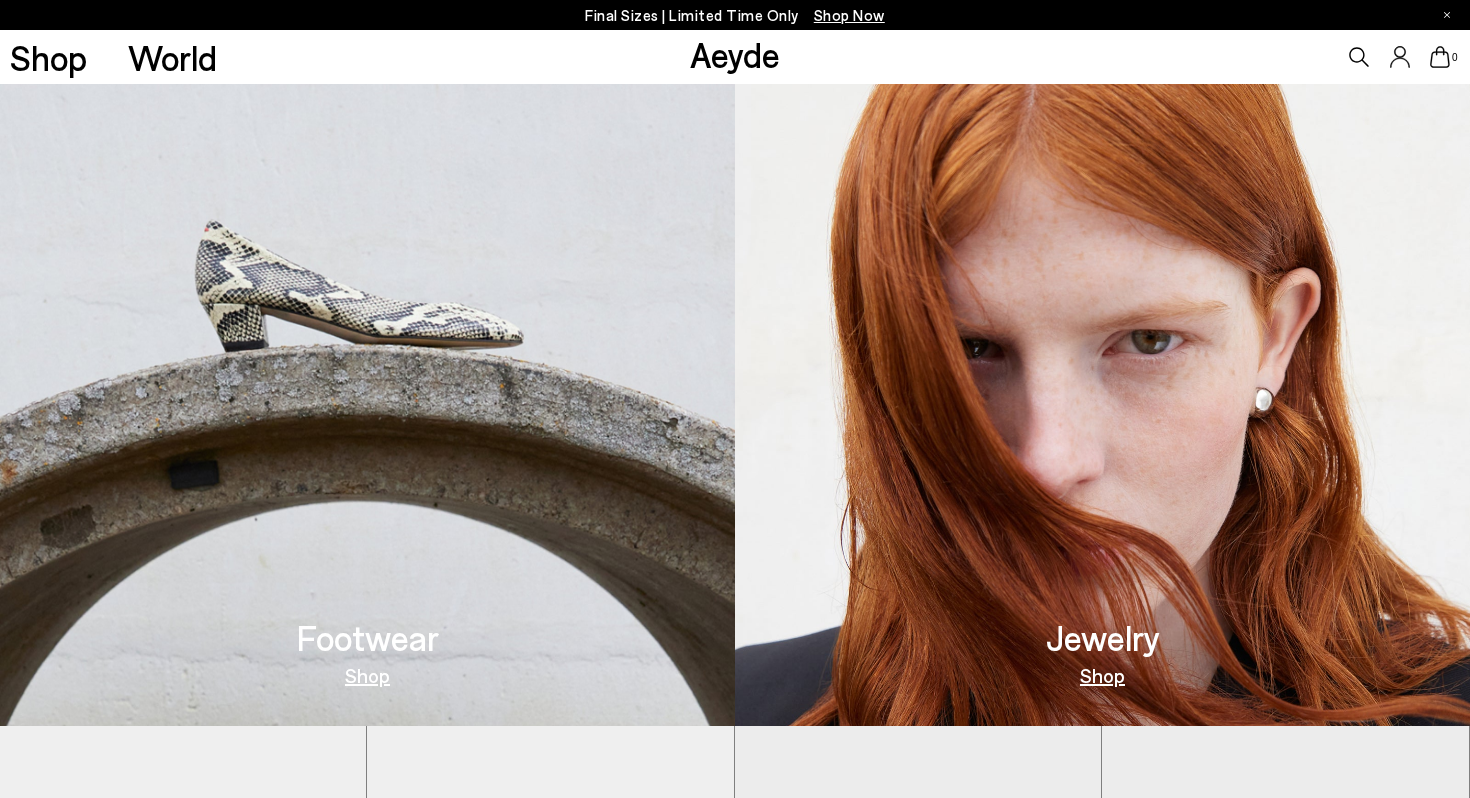 click on "Shop" at bounding box center [367, 675] 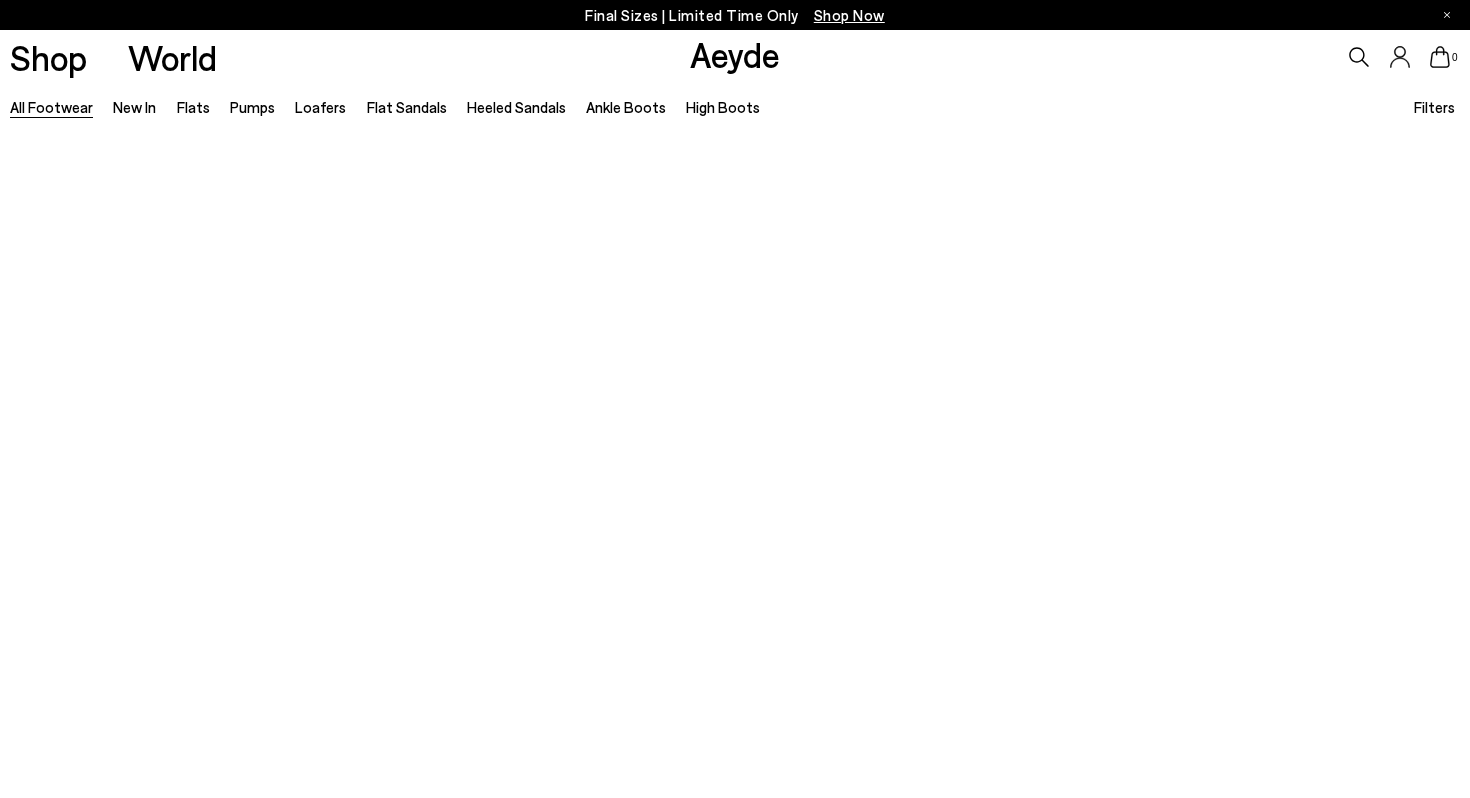scroll, scrollTop: 0, scrollLeft: 0, axis: both 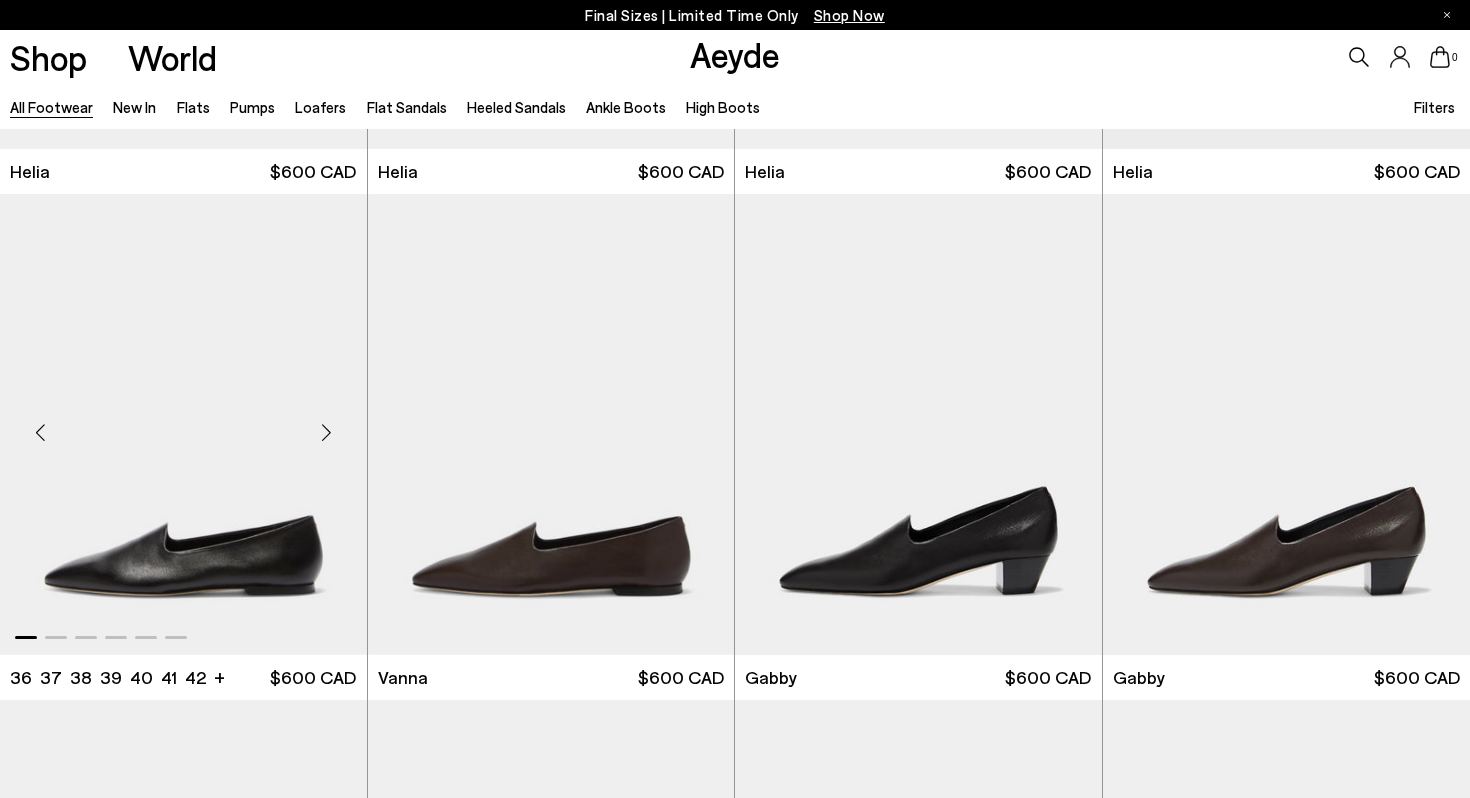 click at bounding box center [327, 432] 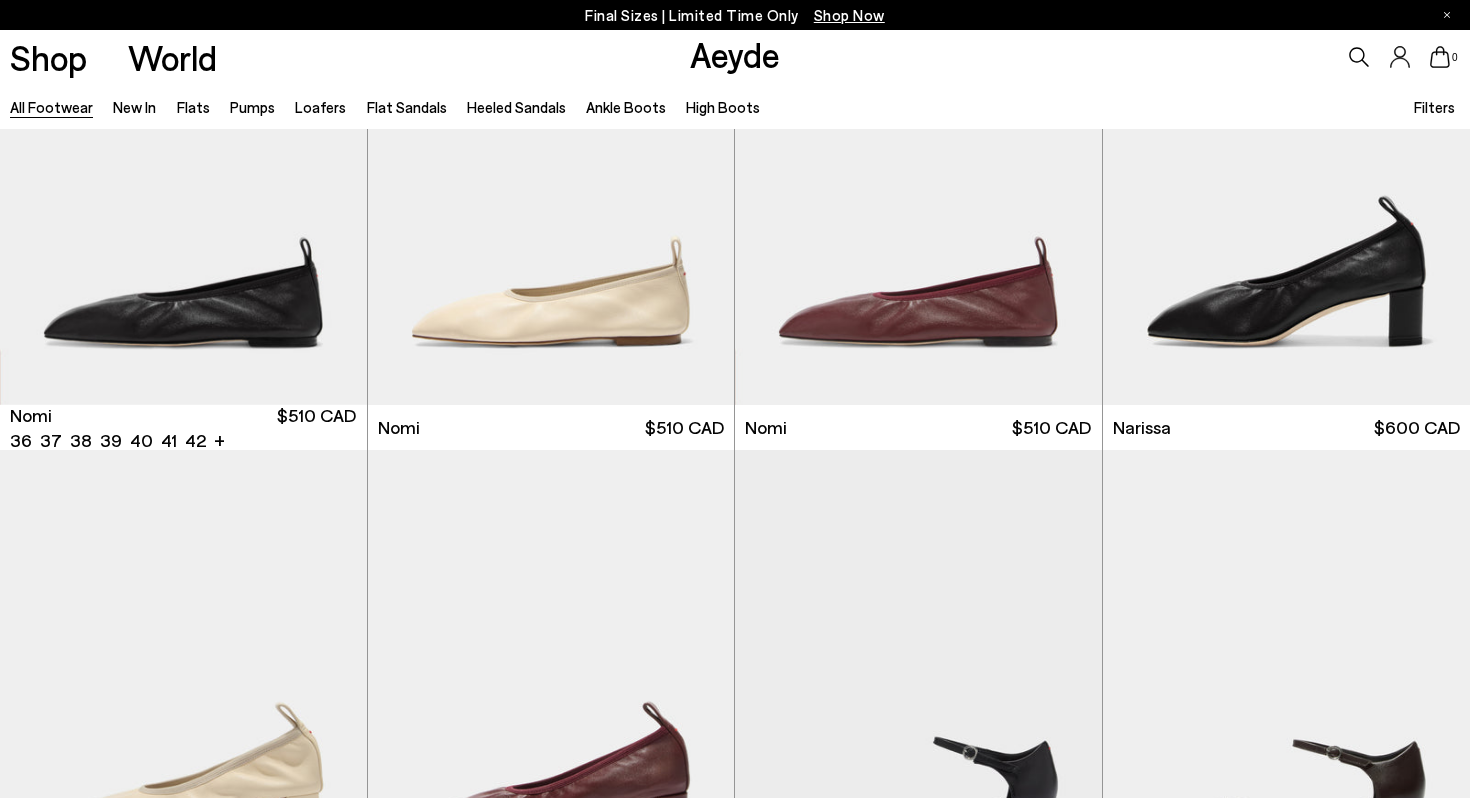 scroll, scrollTop: 1703, scrollLeft: 0, axis: vertical 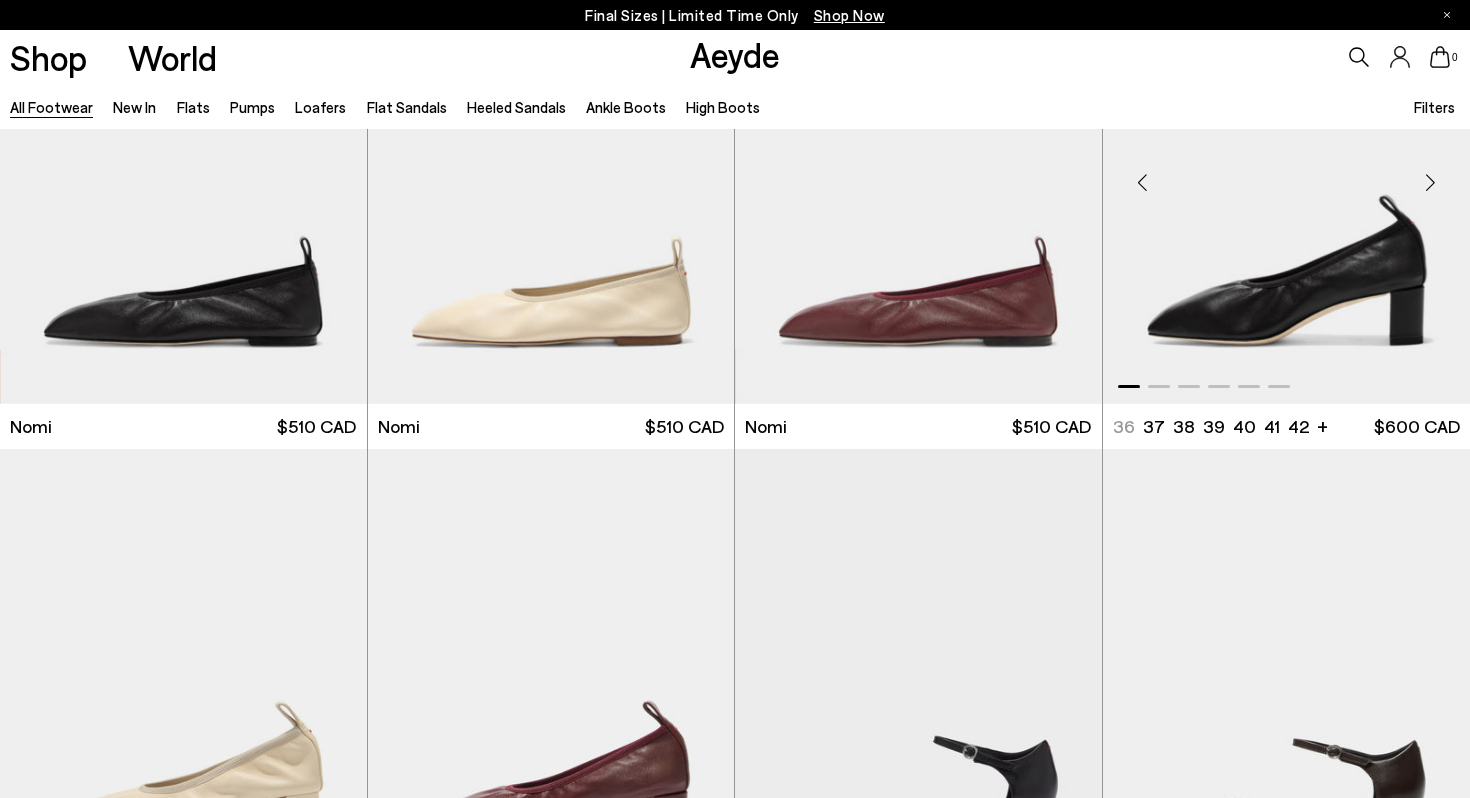click at bounding box center (1430, 182) 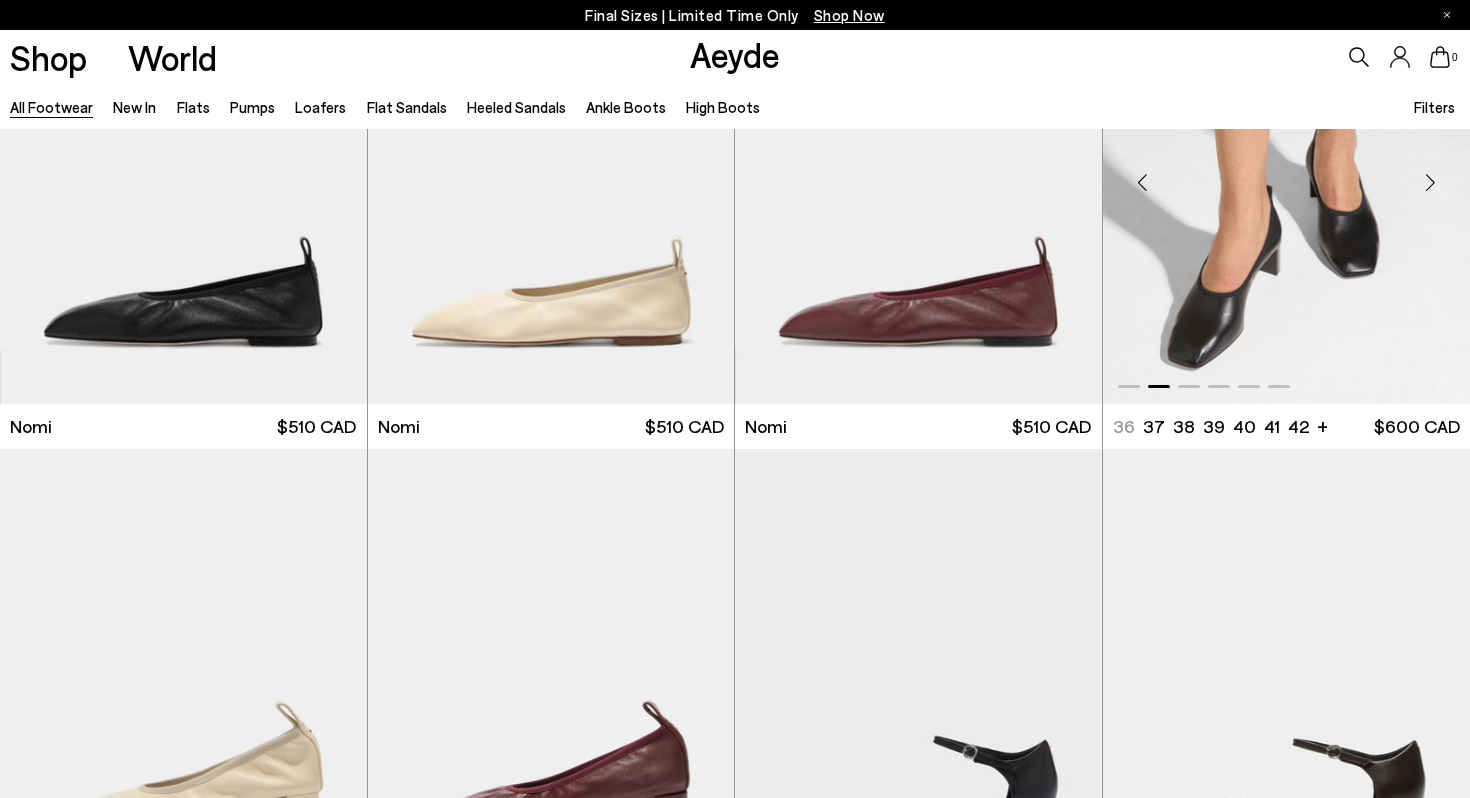 click at bounding box center (1430, 182) 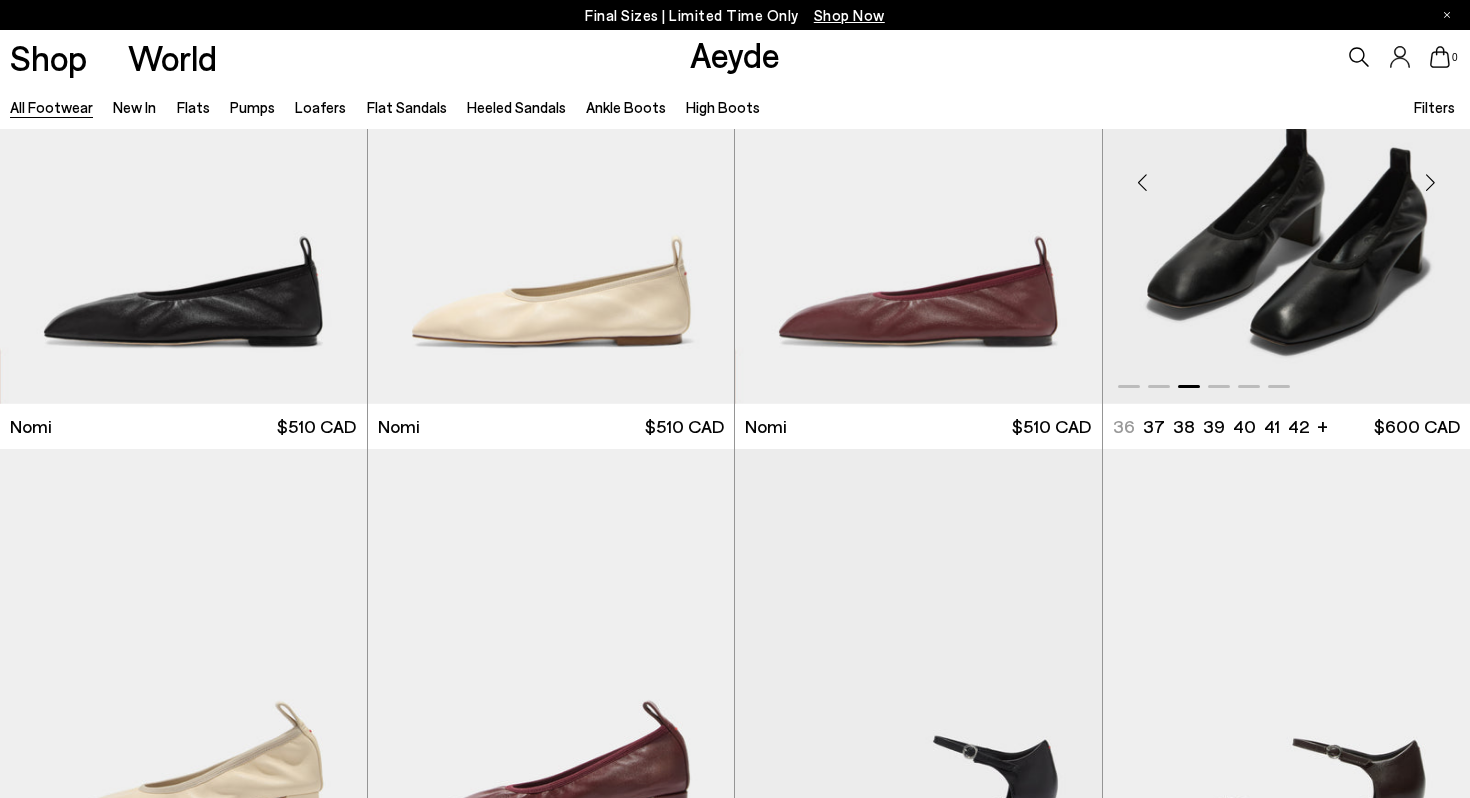 click at bounding box center (1430, 182) 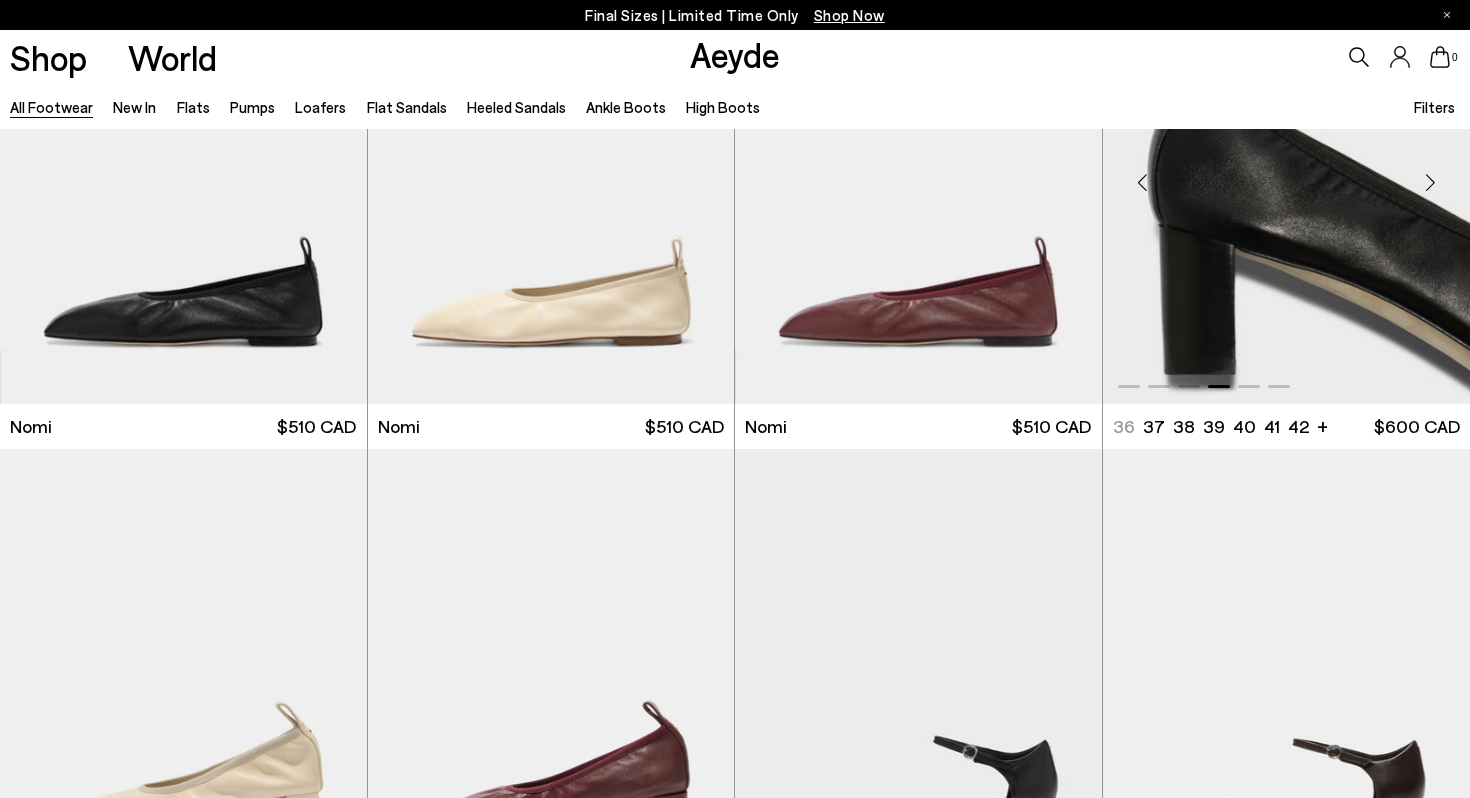 click at bounding box center [1430, 182] 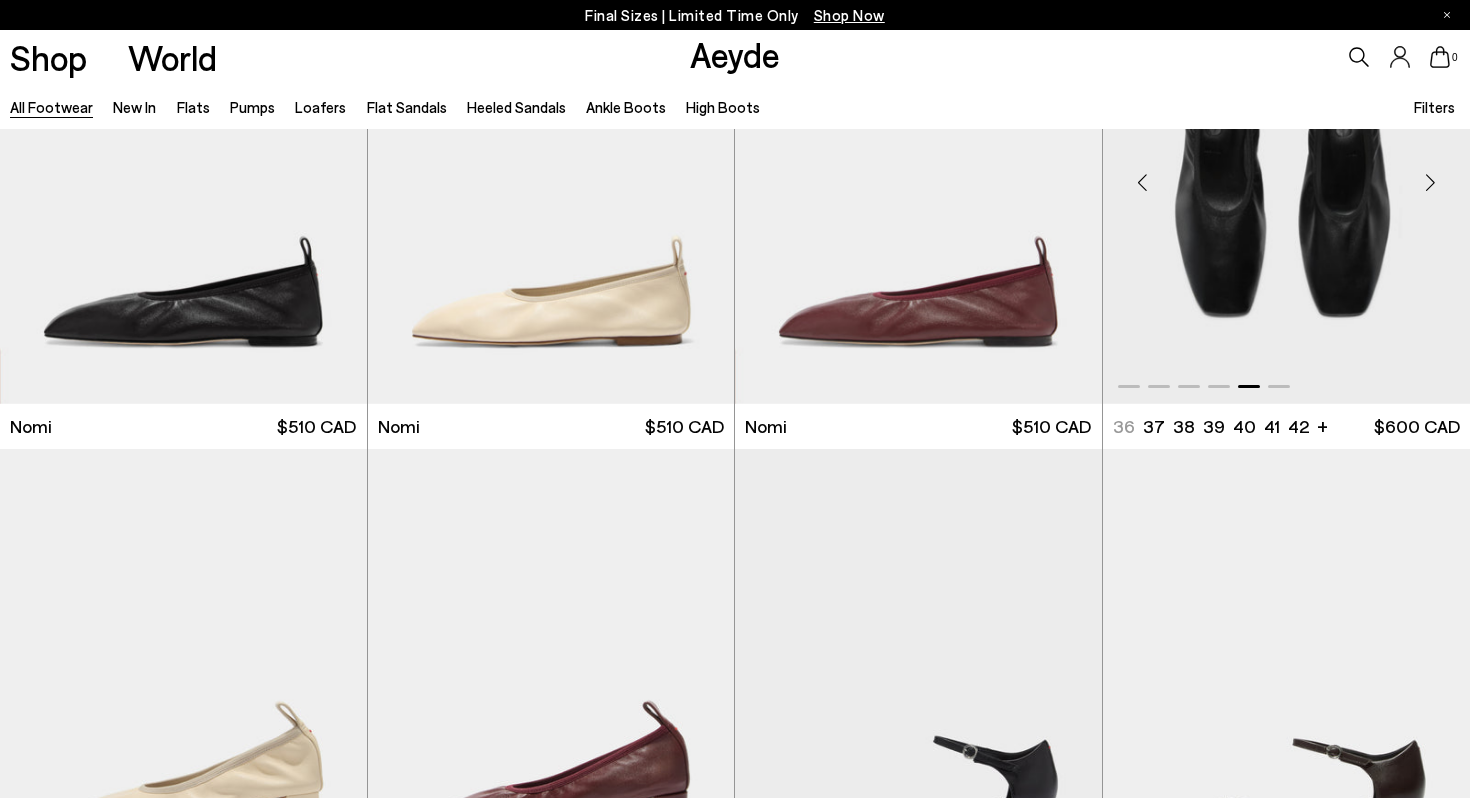 click at bounding box center [1430, 182] 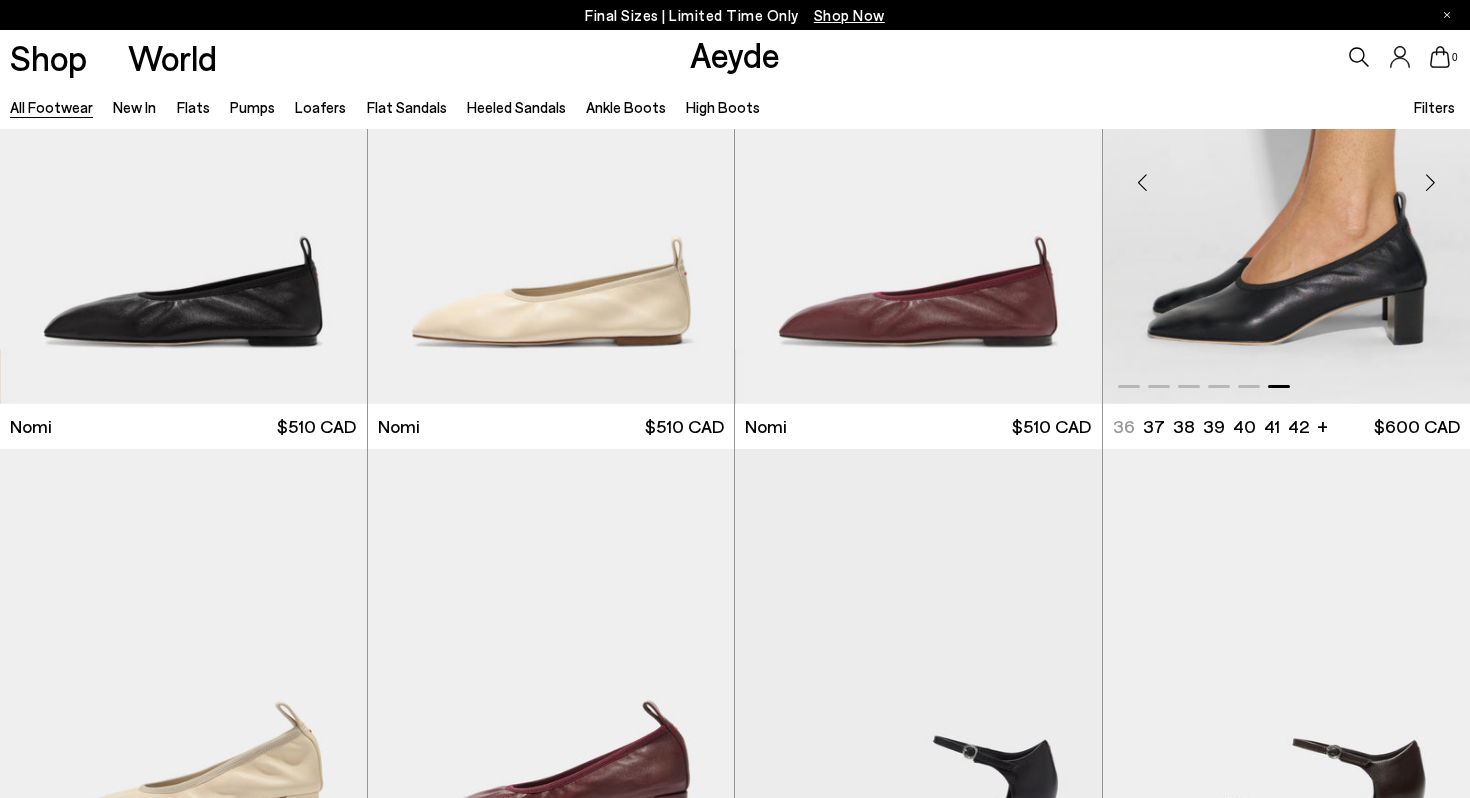 click at bounding box center [1430, 182] 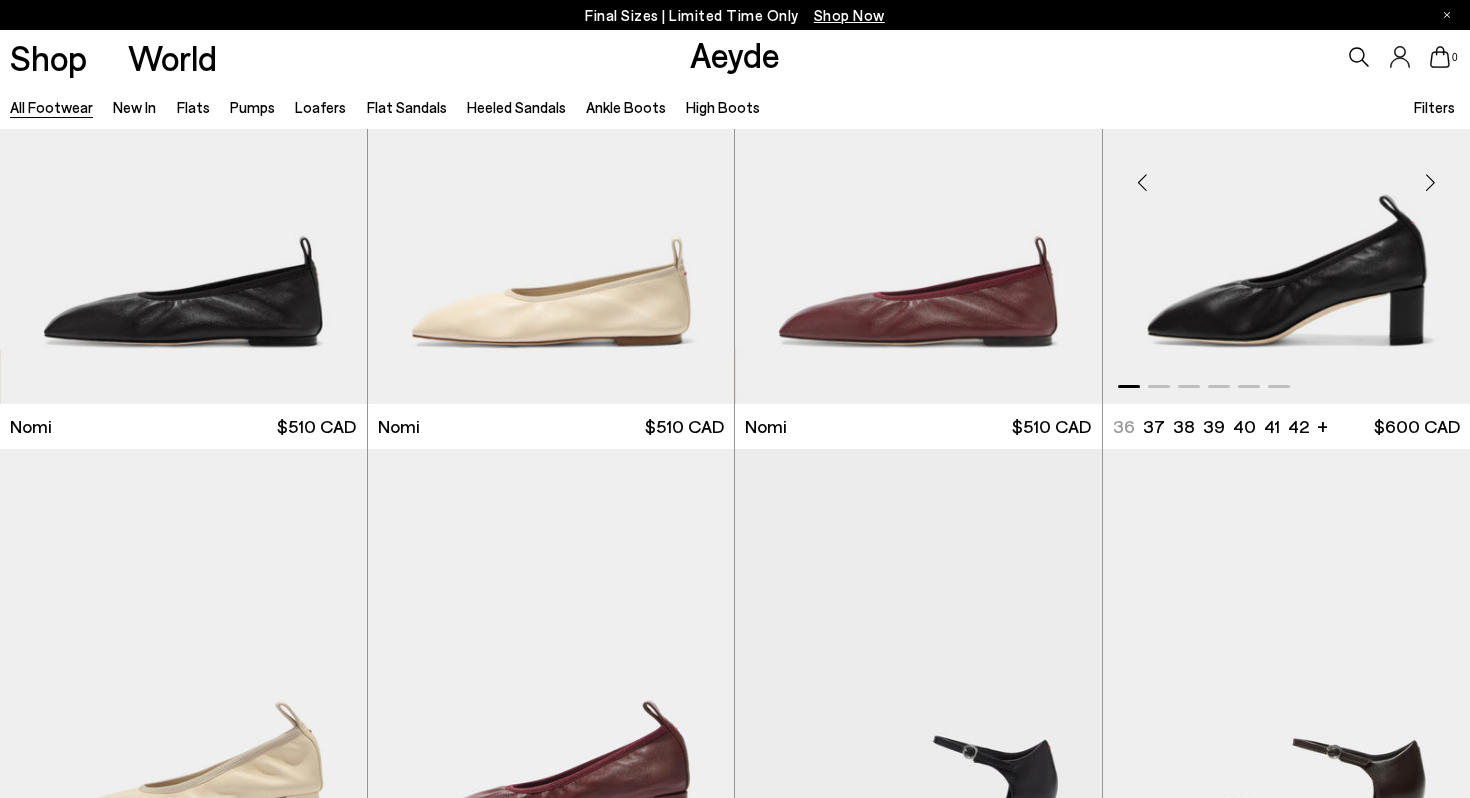 click at bounding box center (1430, 182) 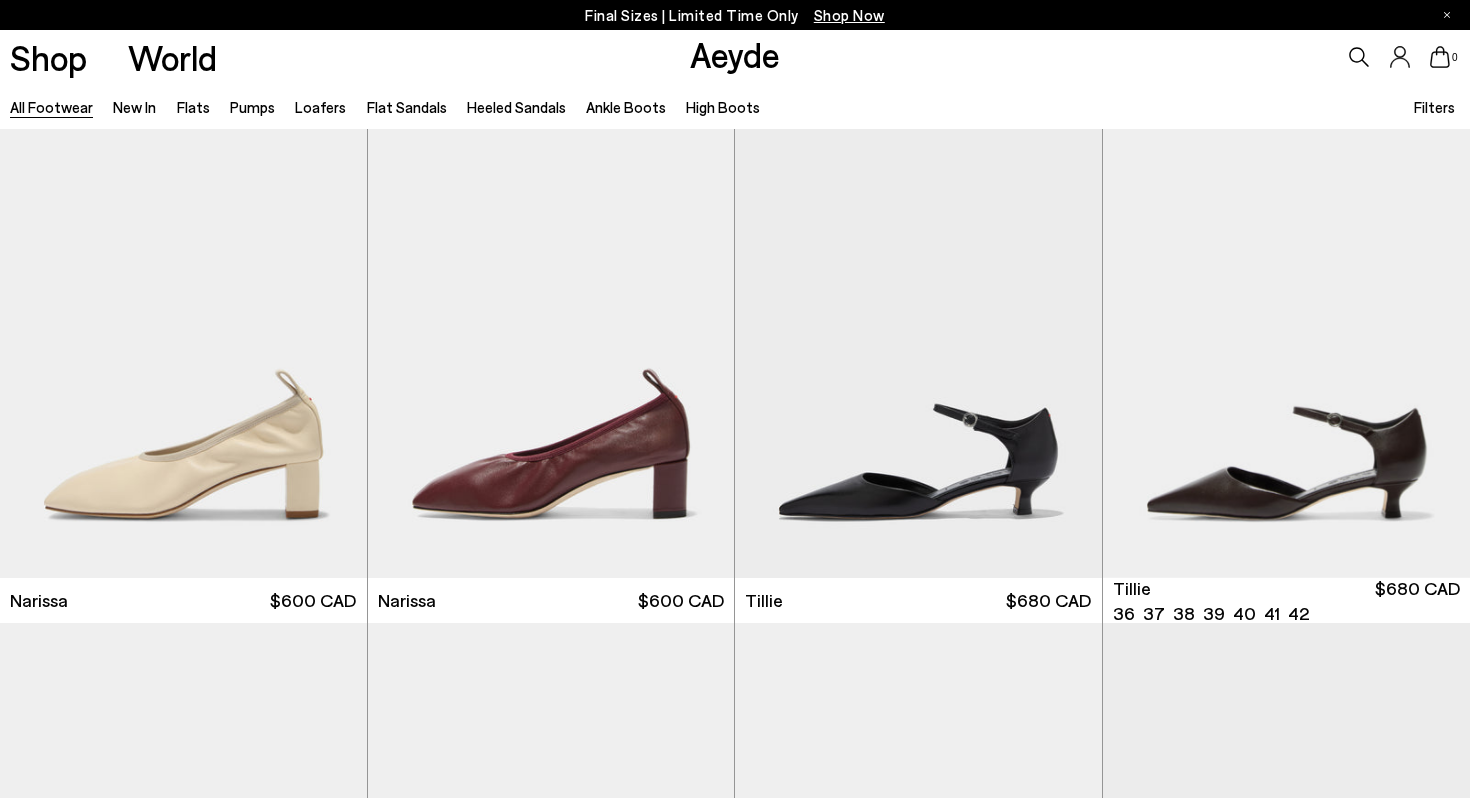 scroll, scrollTop: 2041, scrollLeft: 0, axis: vertical 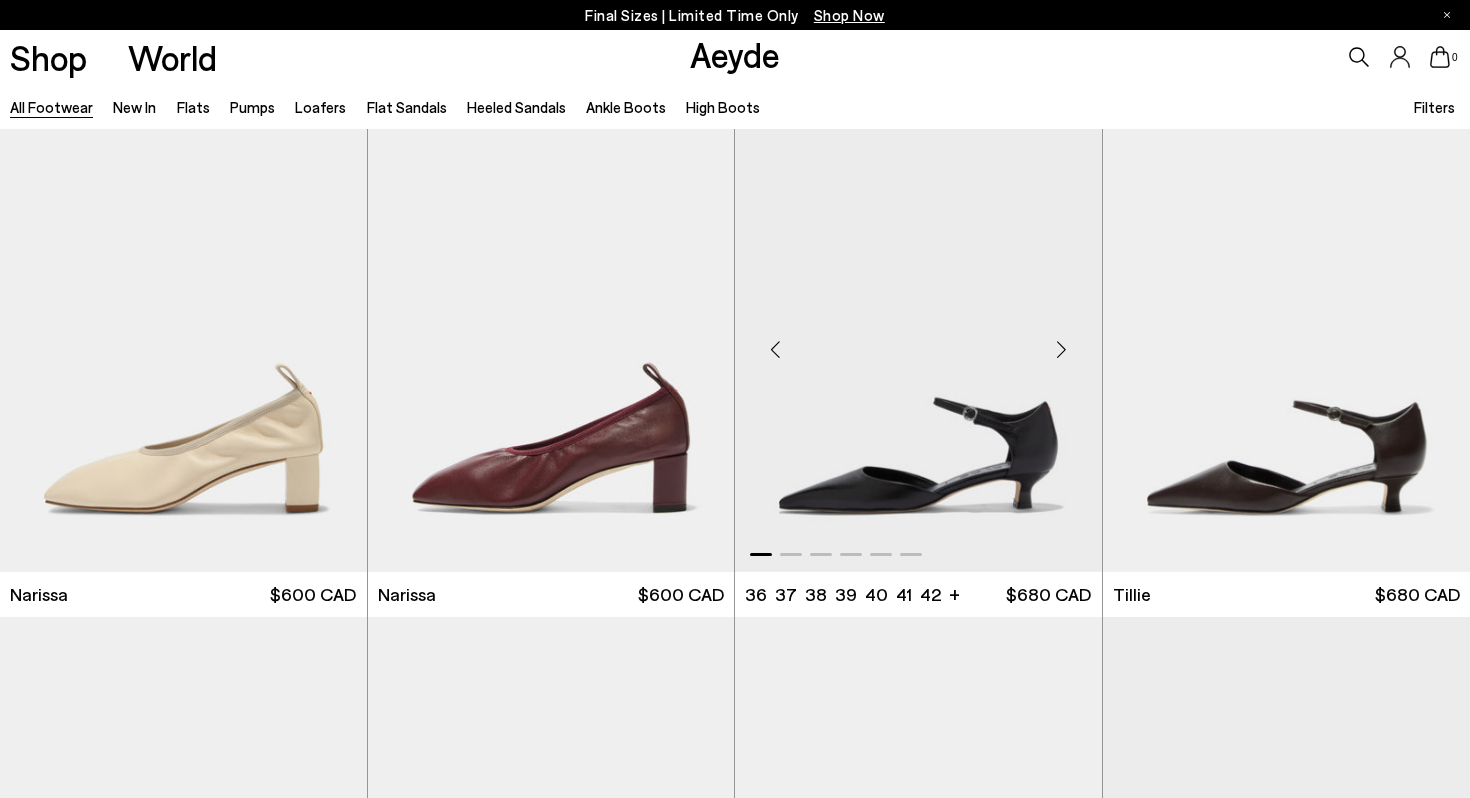 click at bounding box center (1062, 350) 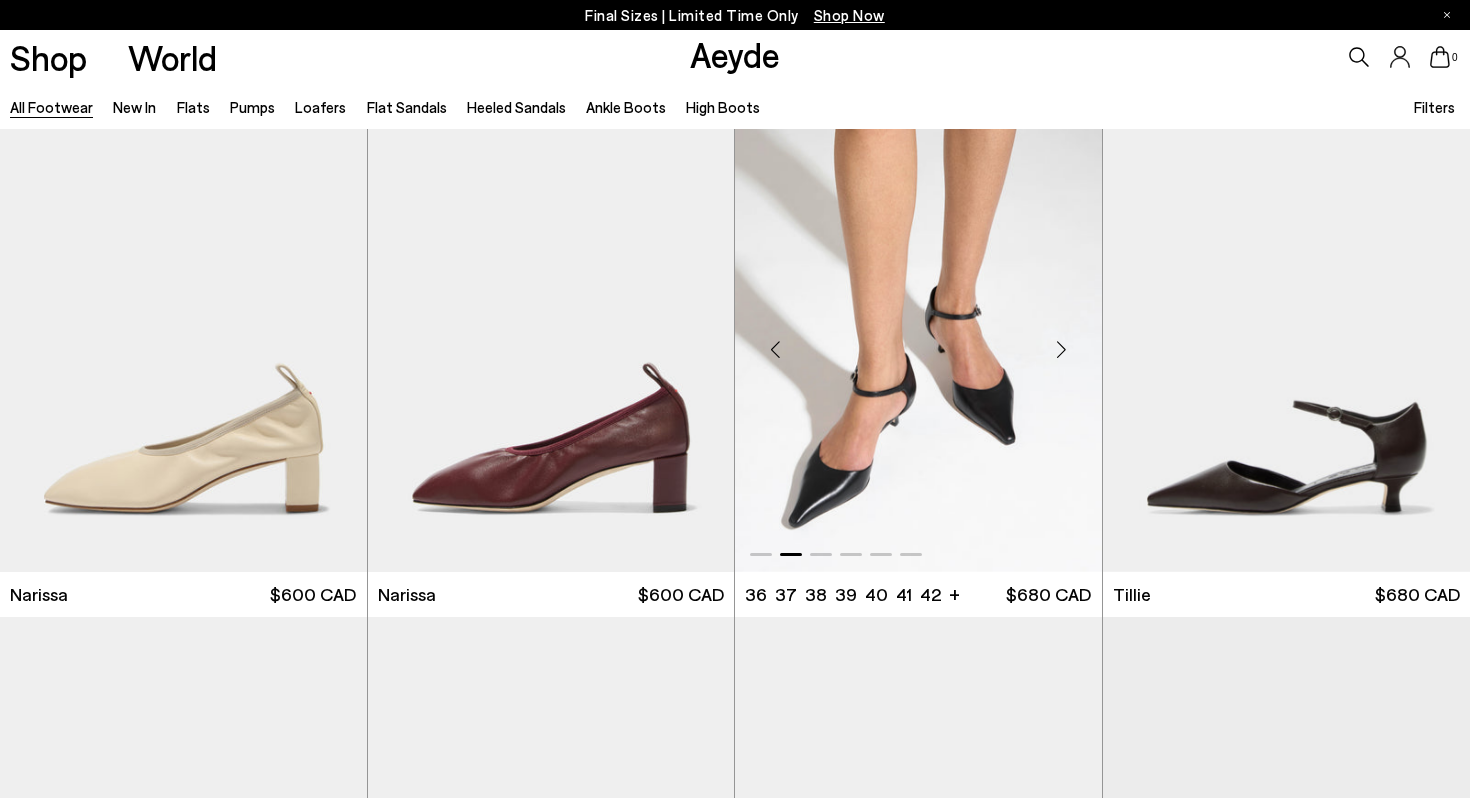 click at bounding box center (1062, 350) 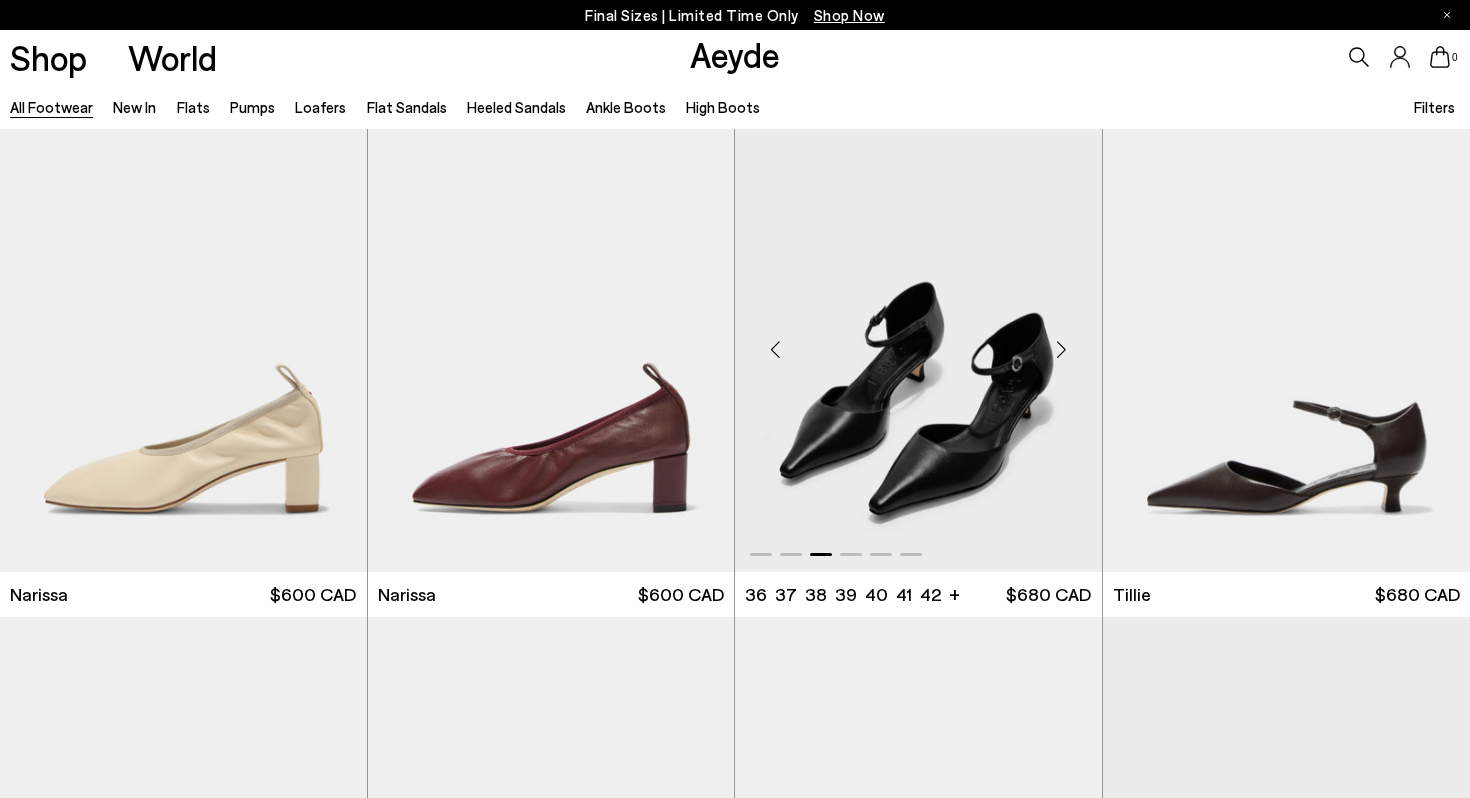 click at bounding box center (1062, 350) 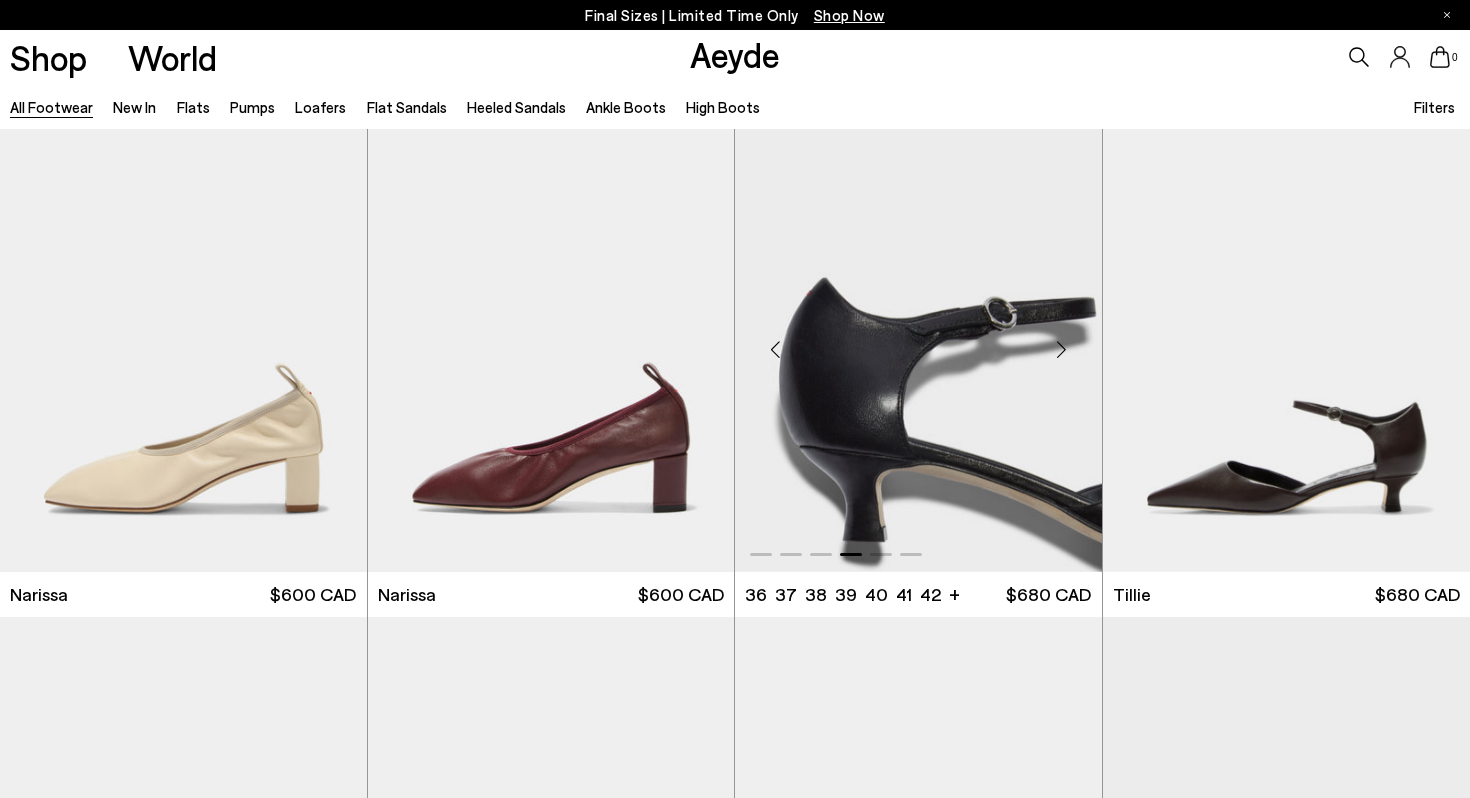 click at bounding box center (1062, 350) 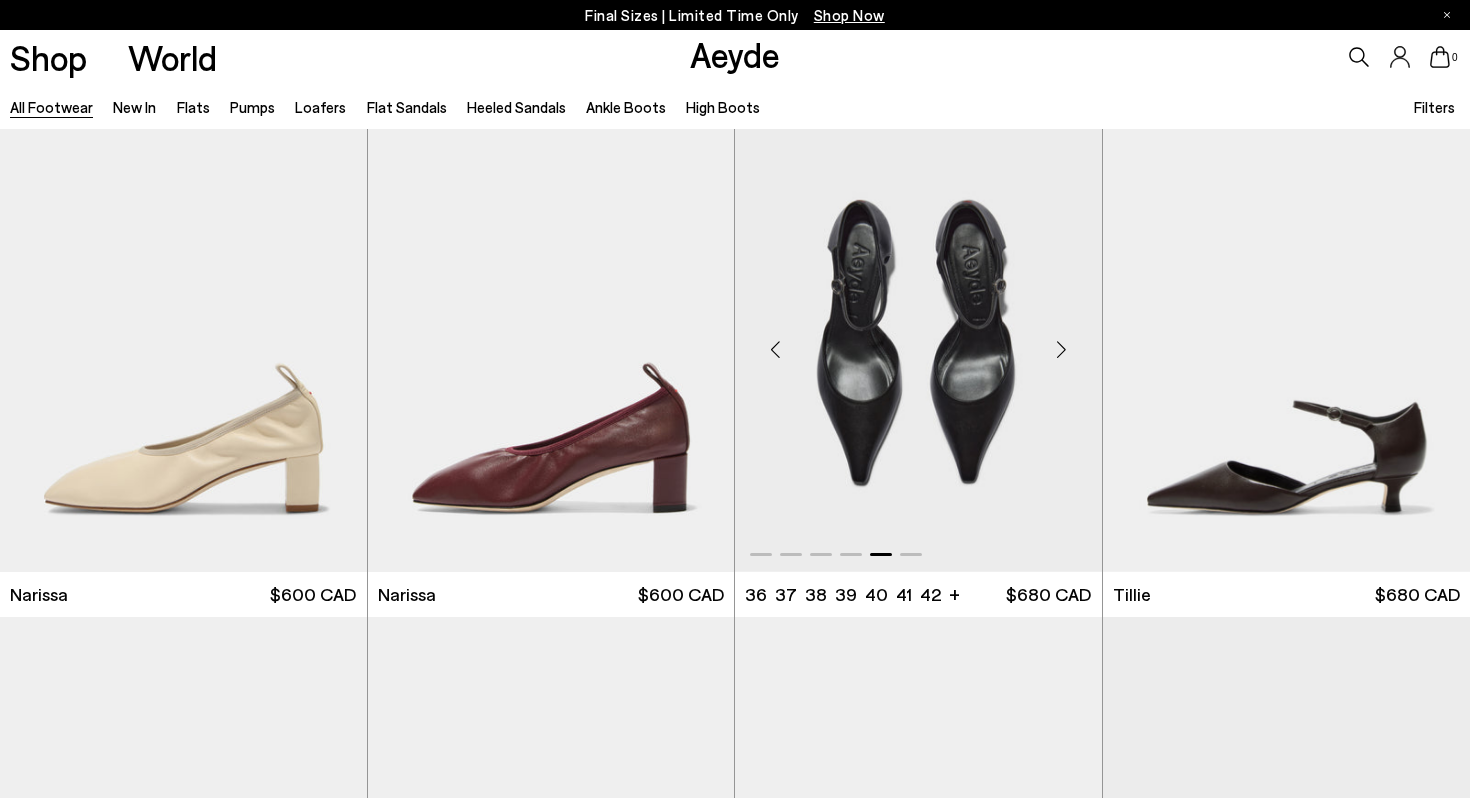 click at bounding box center (1062, 350) 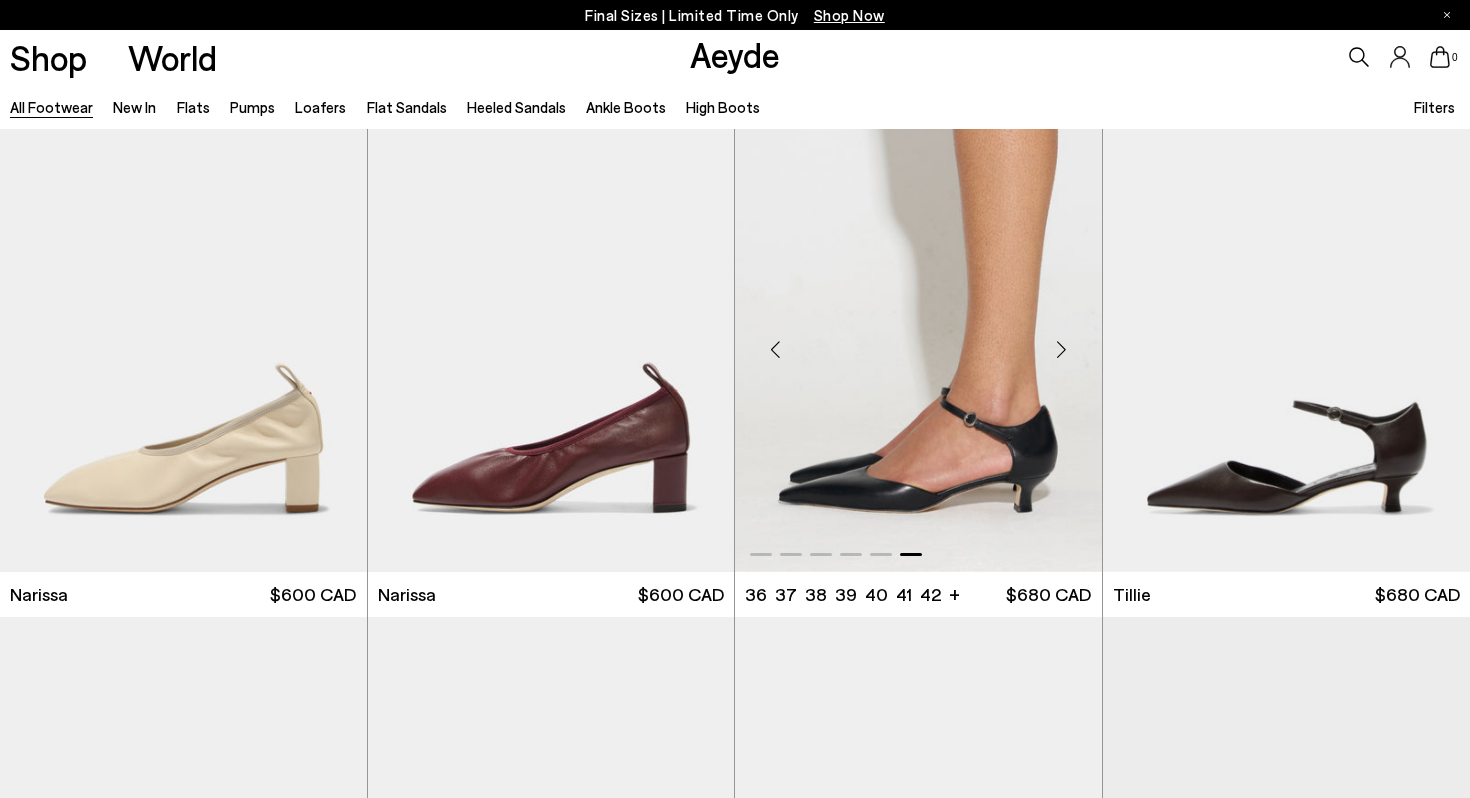 click at bounding box center [1062, 350] 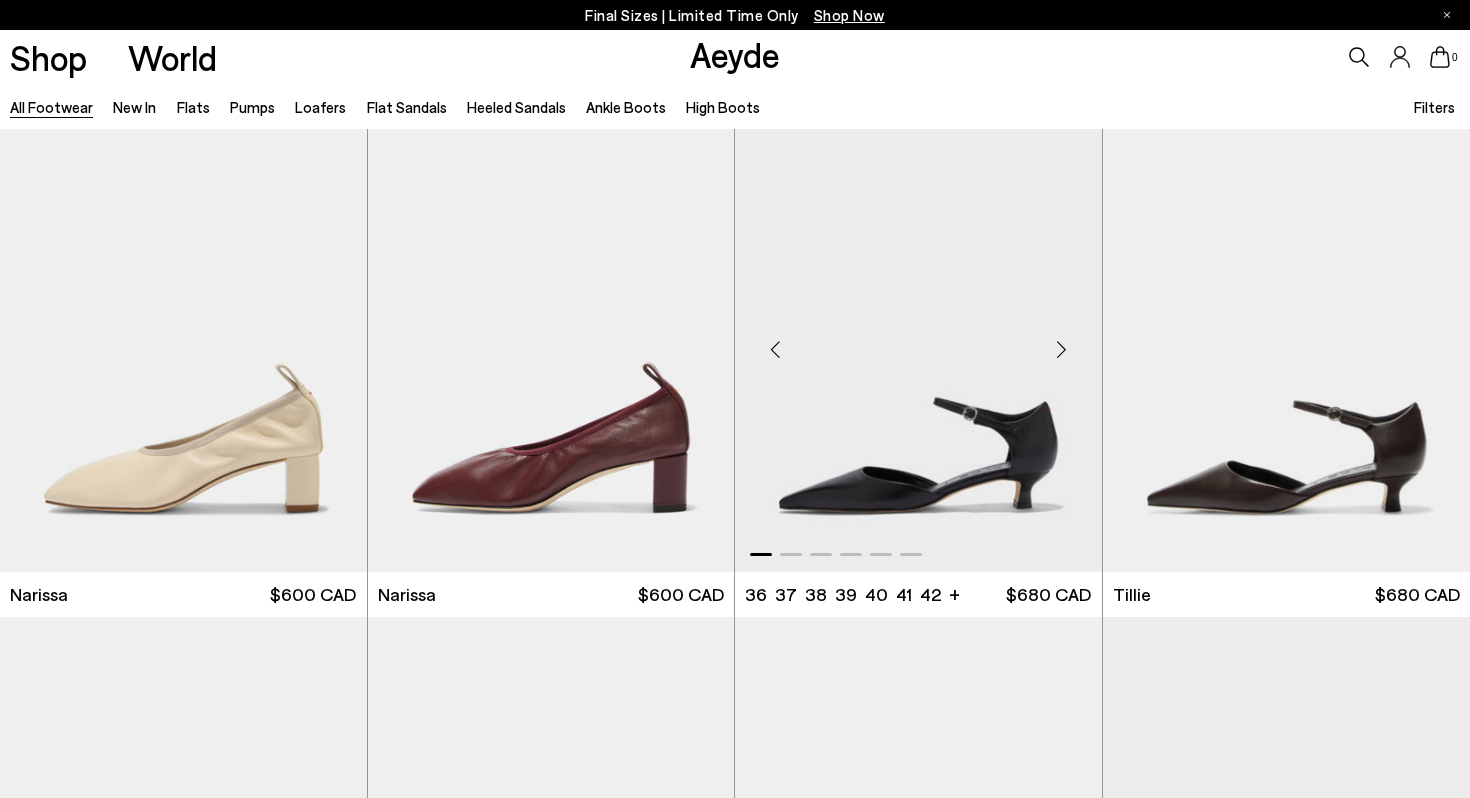 click at bounding box center (1062, 350) 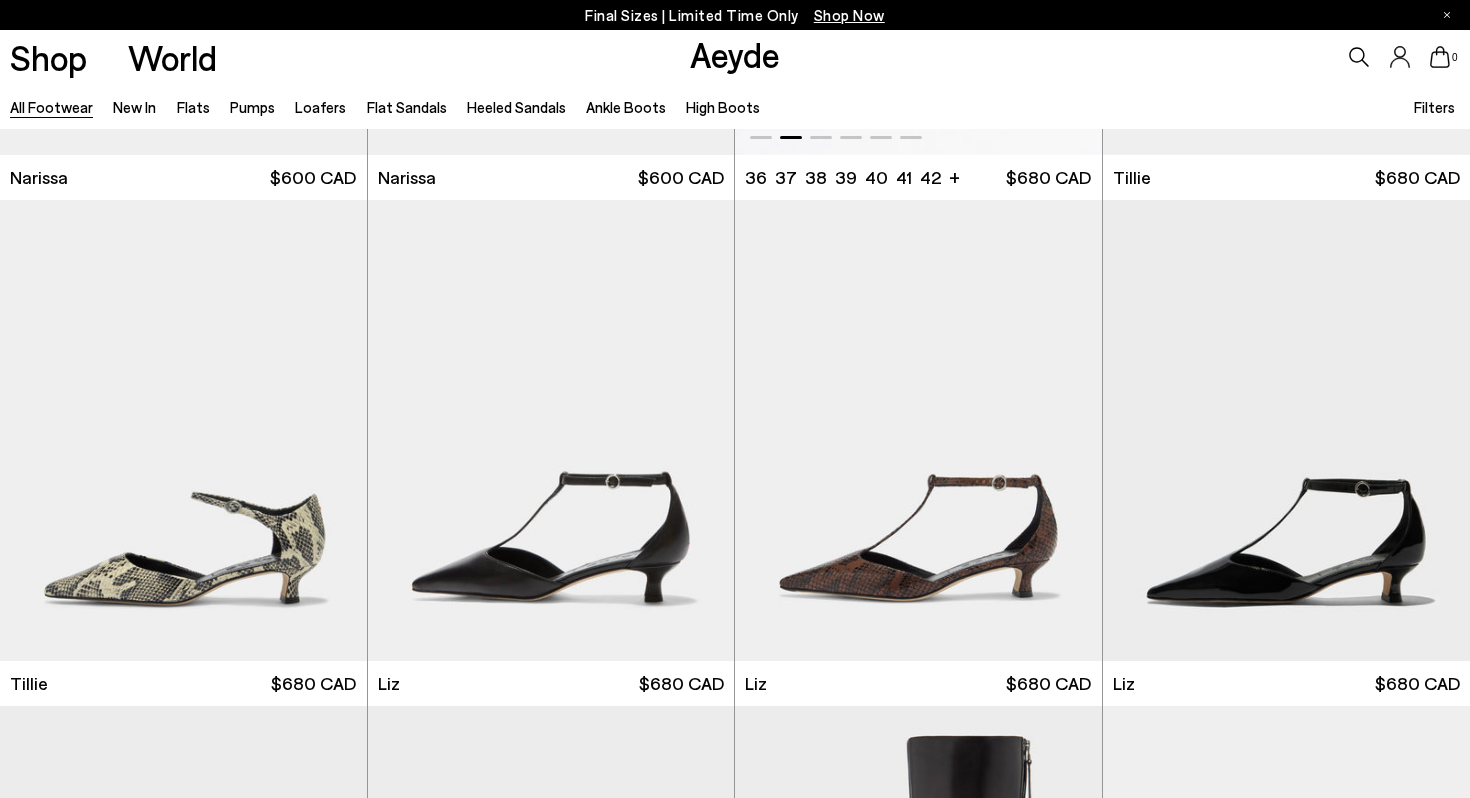 scroll, scrollTop: 2497, scrollLeft: 0, axis: vertical 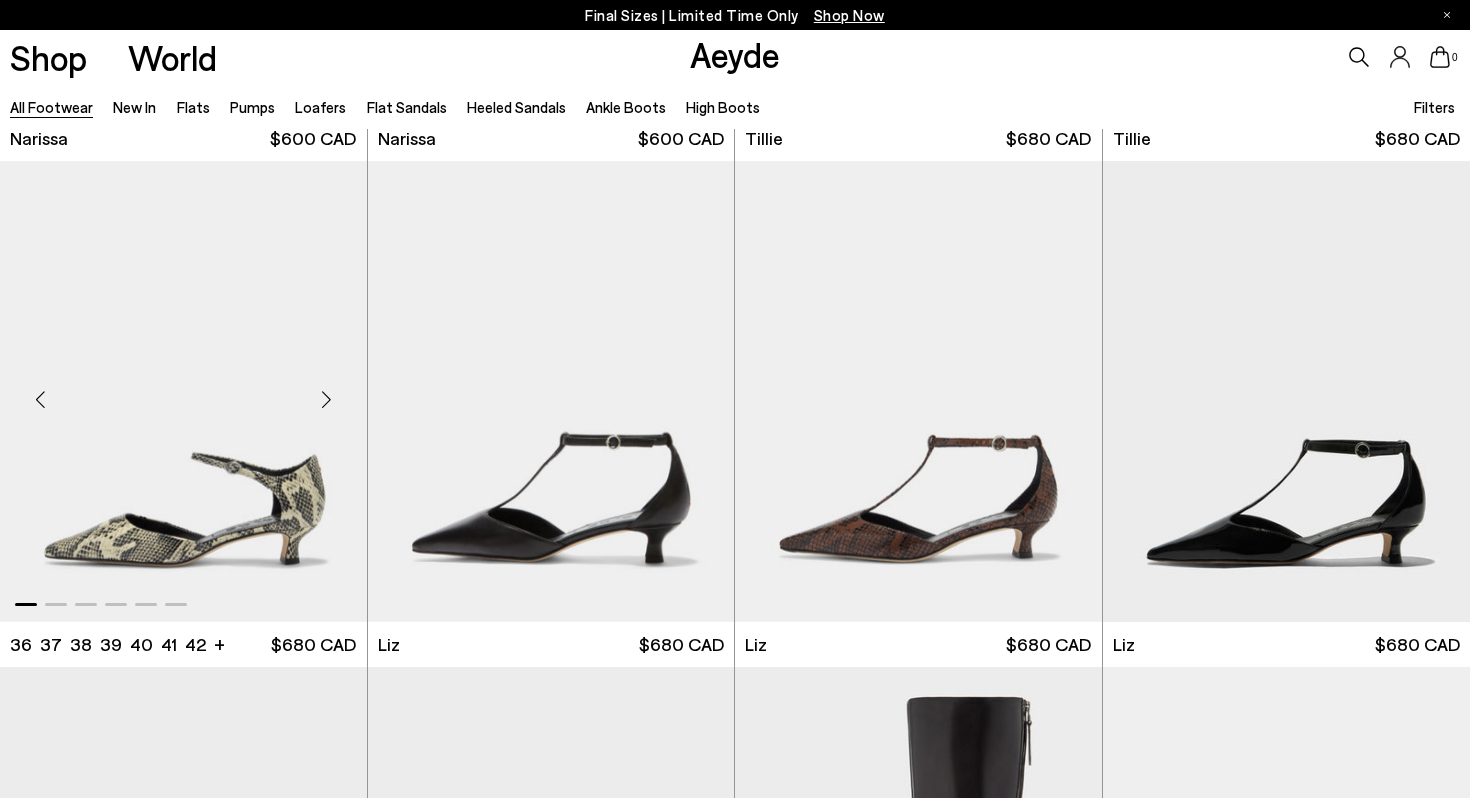 click at bounding box center (327, 400) 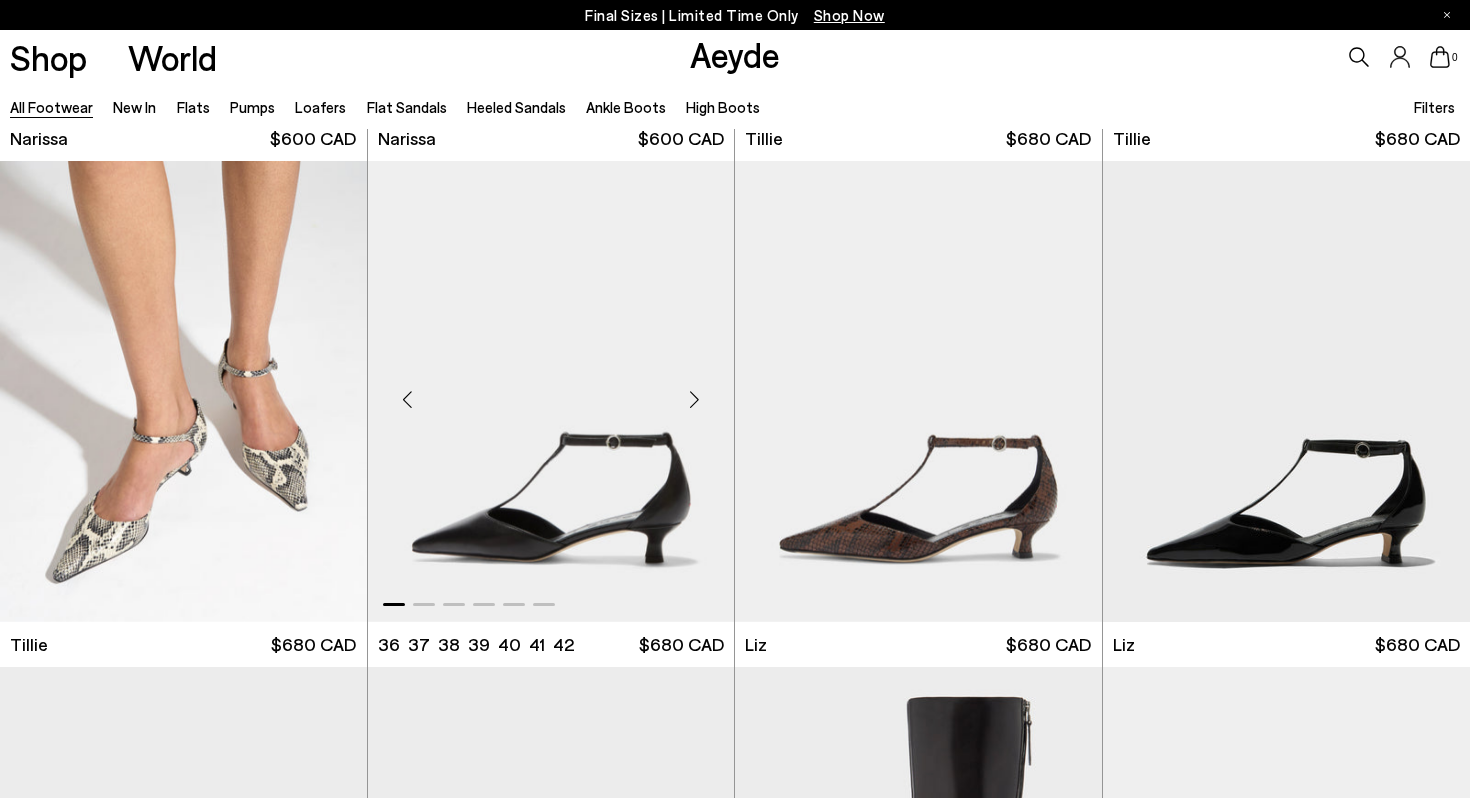 click at bounding box center (694, 400) 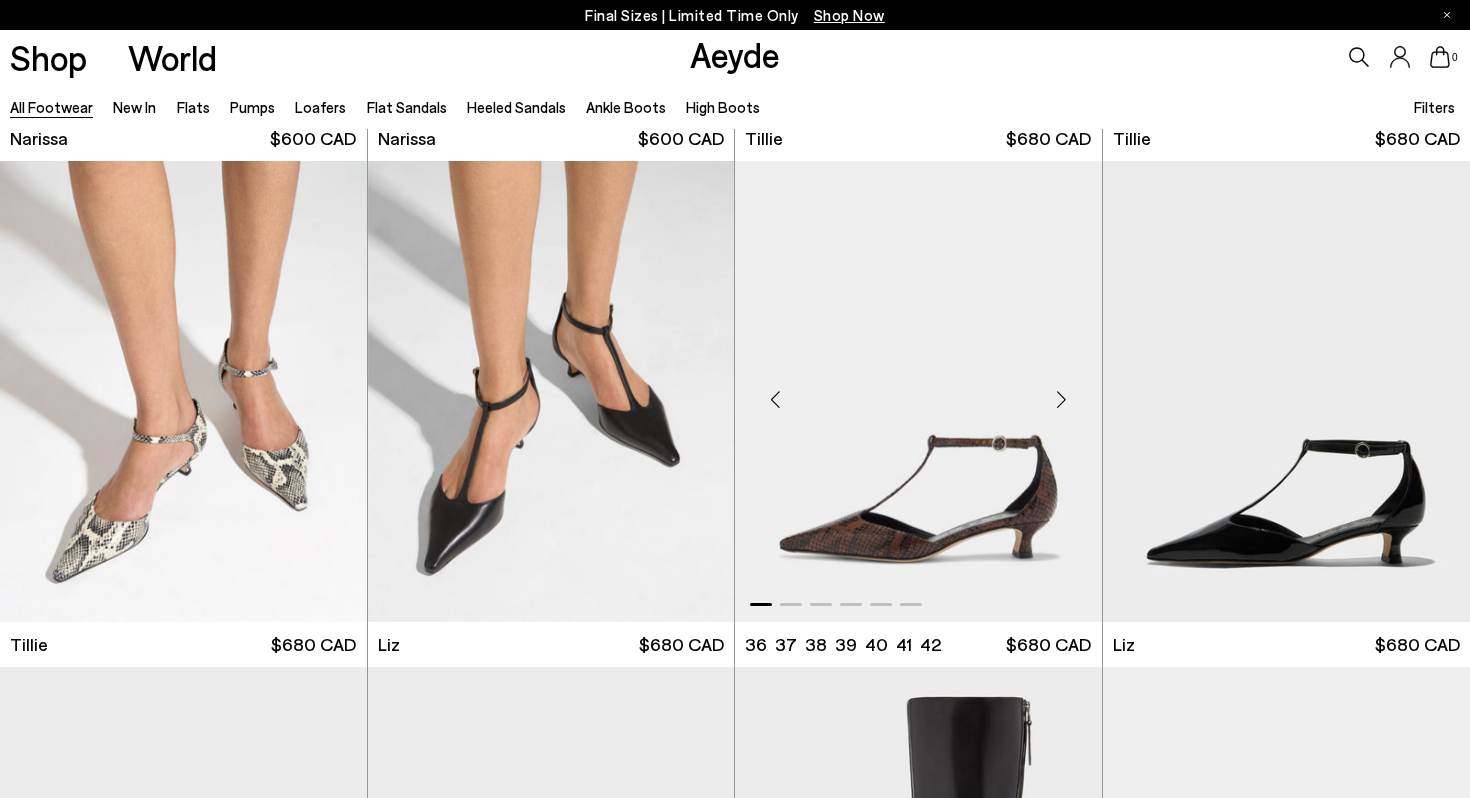 click at bounding box center [1062, 400] 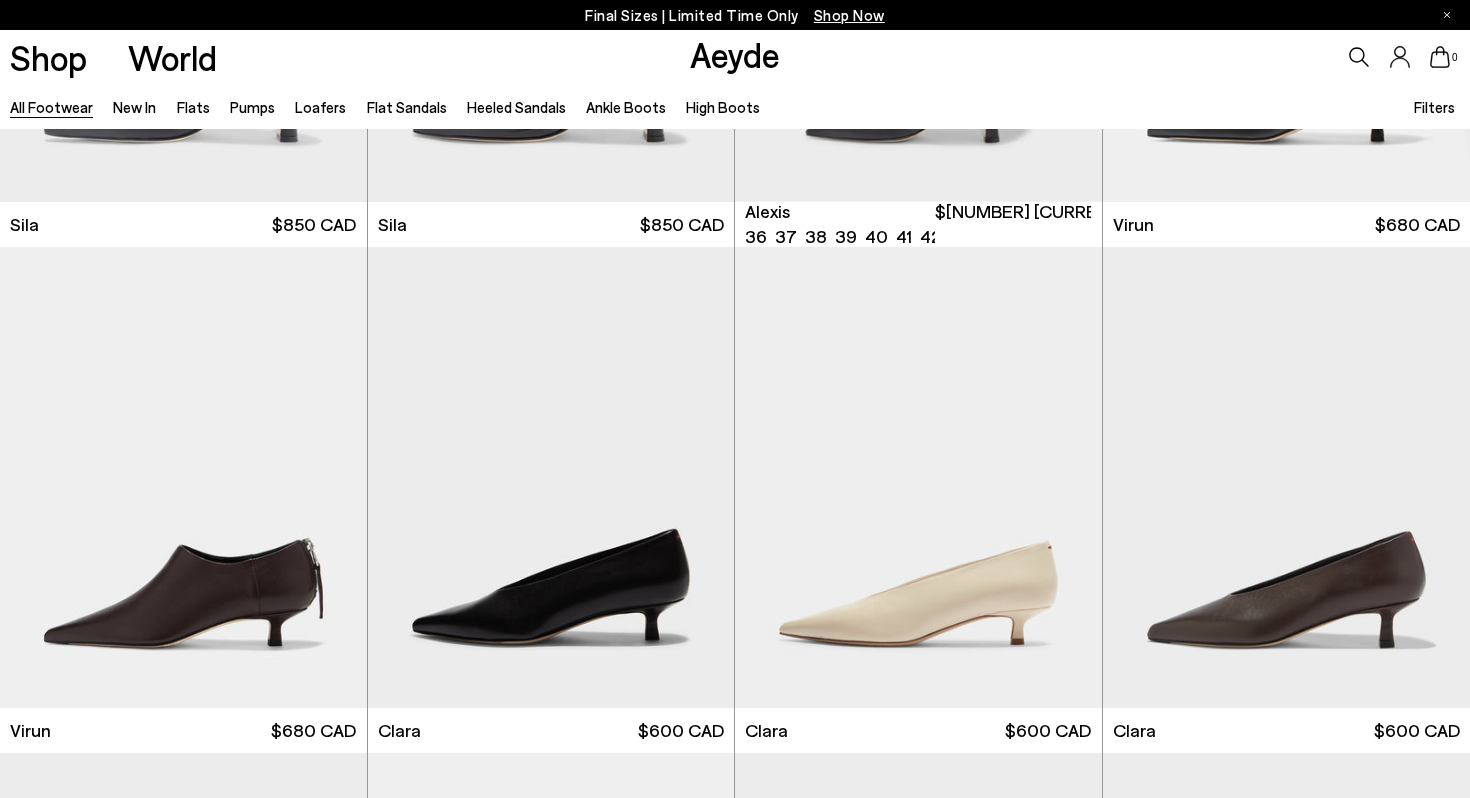 scroll, scrollTop: 3425, scrollLeft: 0, axis: vertical 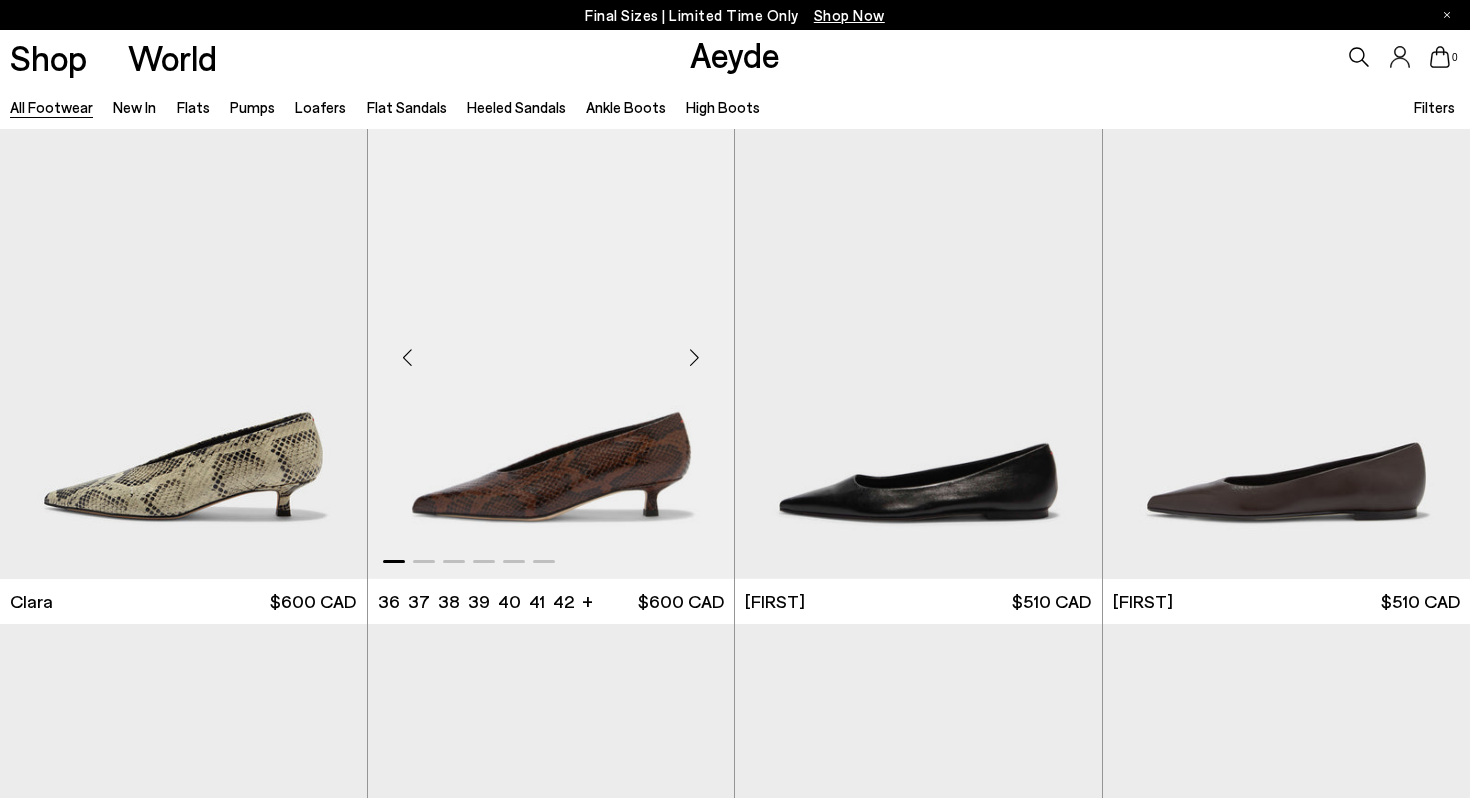 click at bounding box center [694, 357] 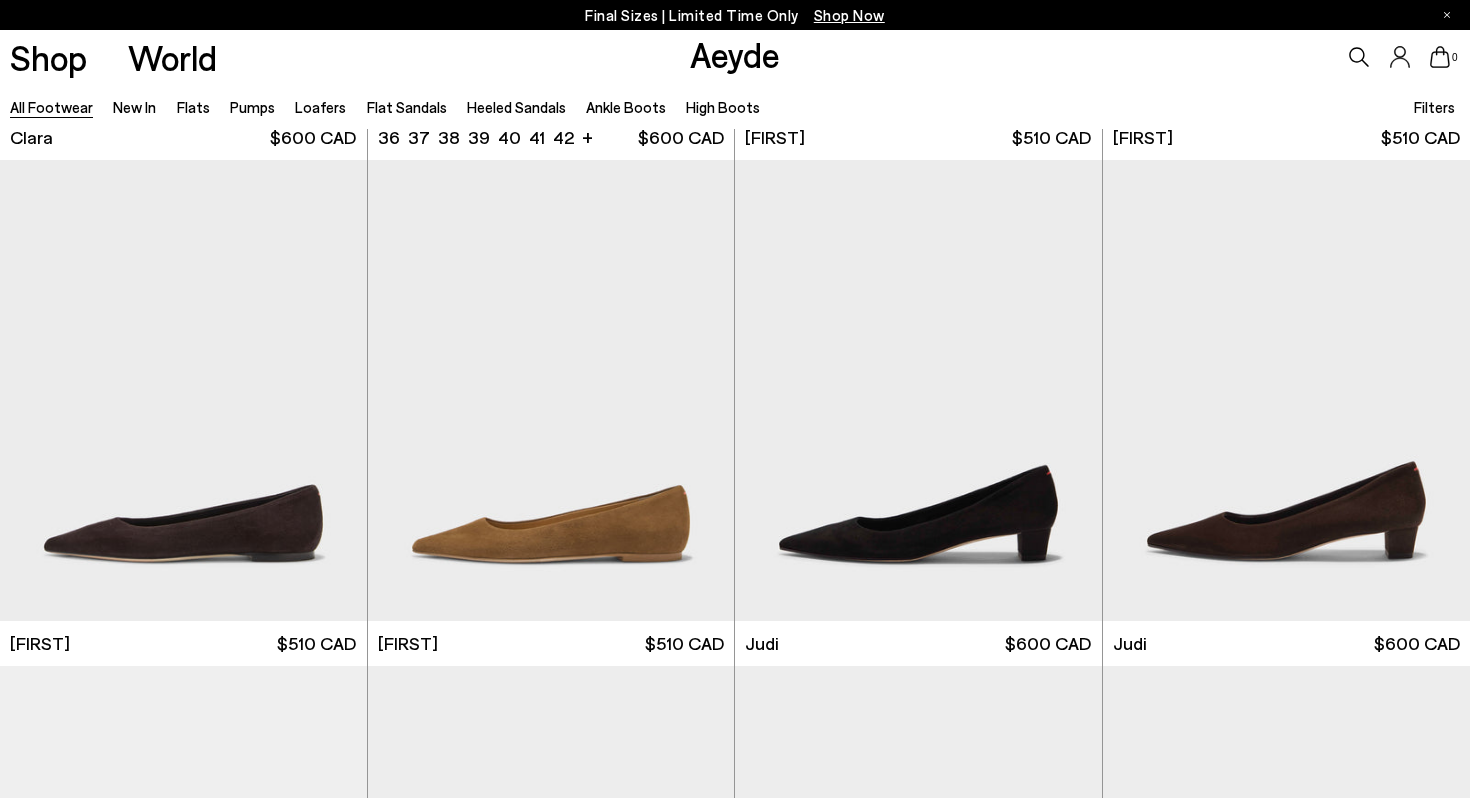 scroll, scrollTop: 4536, scrollLeft: 0, axis: vertical 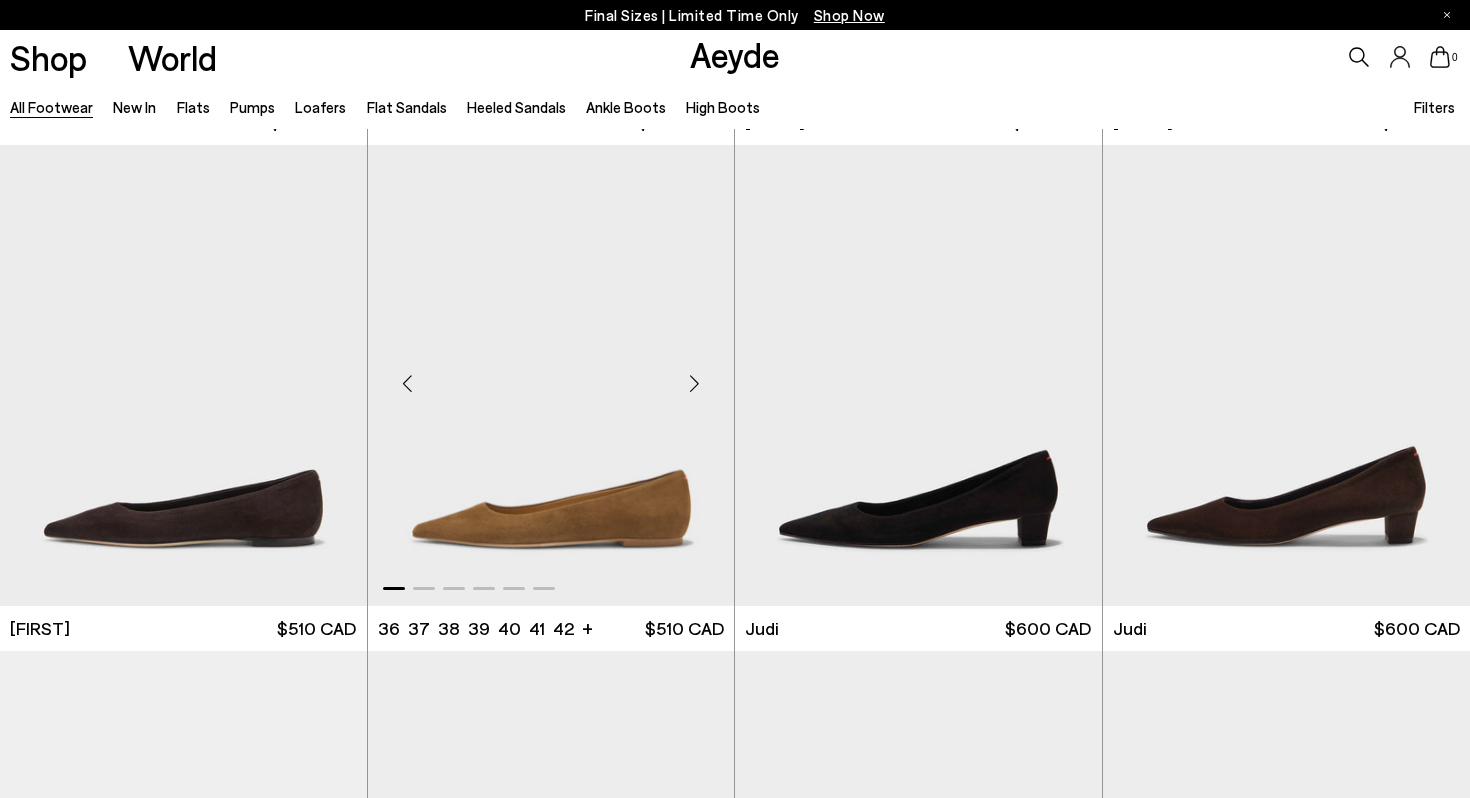 click at bounding box center (694, 384) 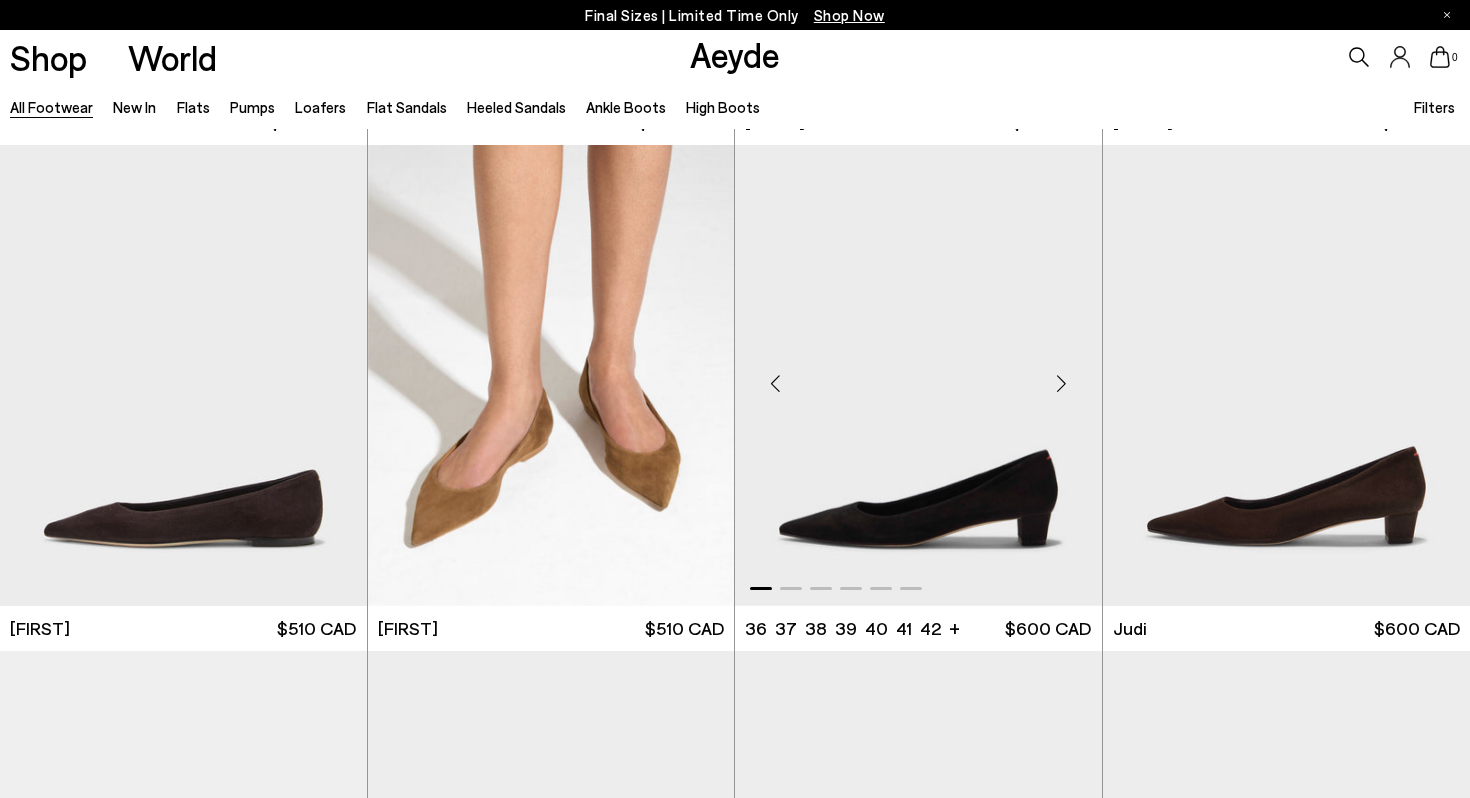 click at bounding box center (1062, 384) 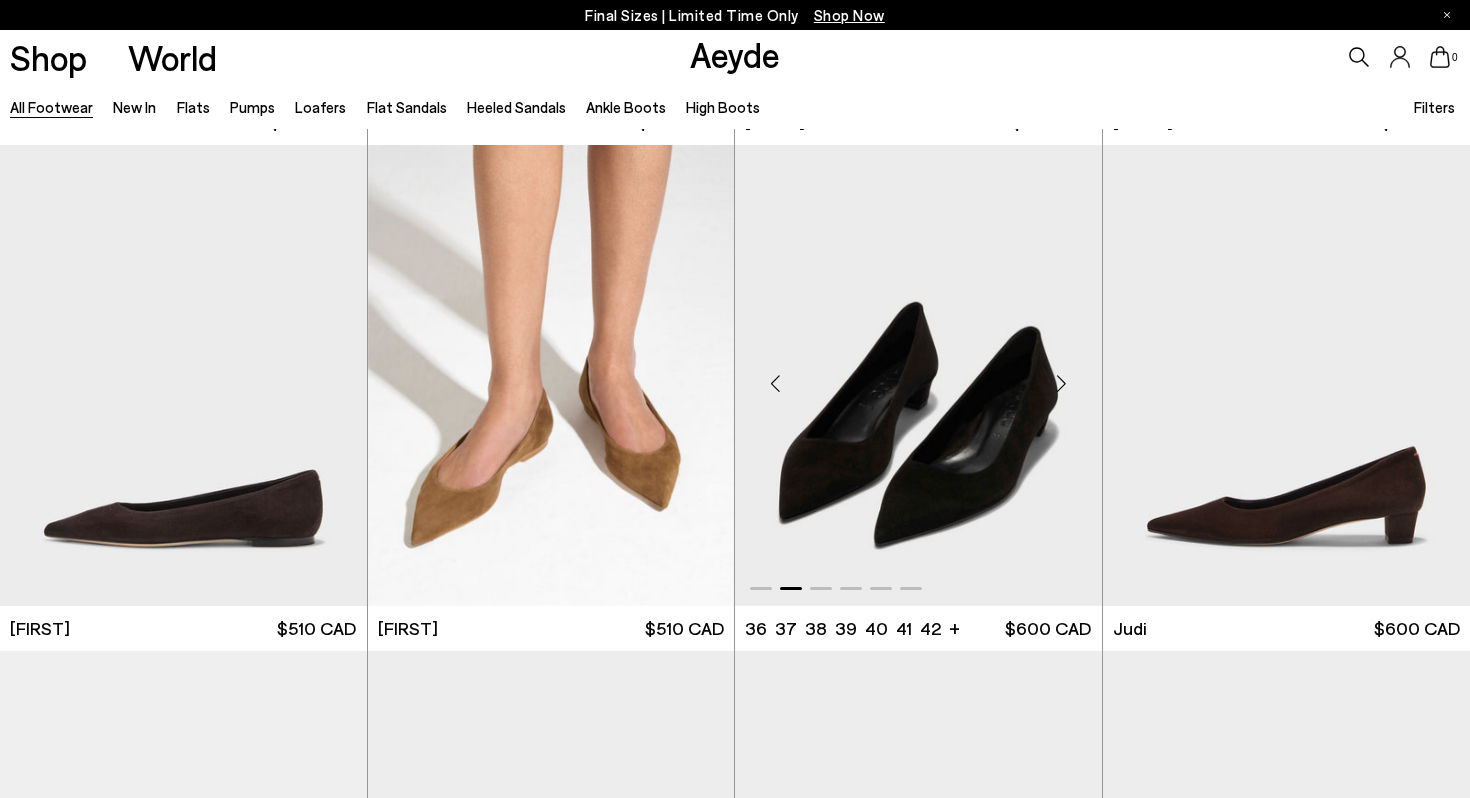 click at bounding box center (1062, 384) 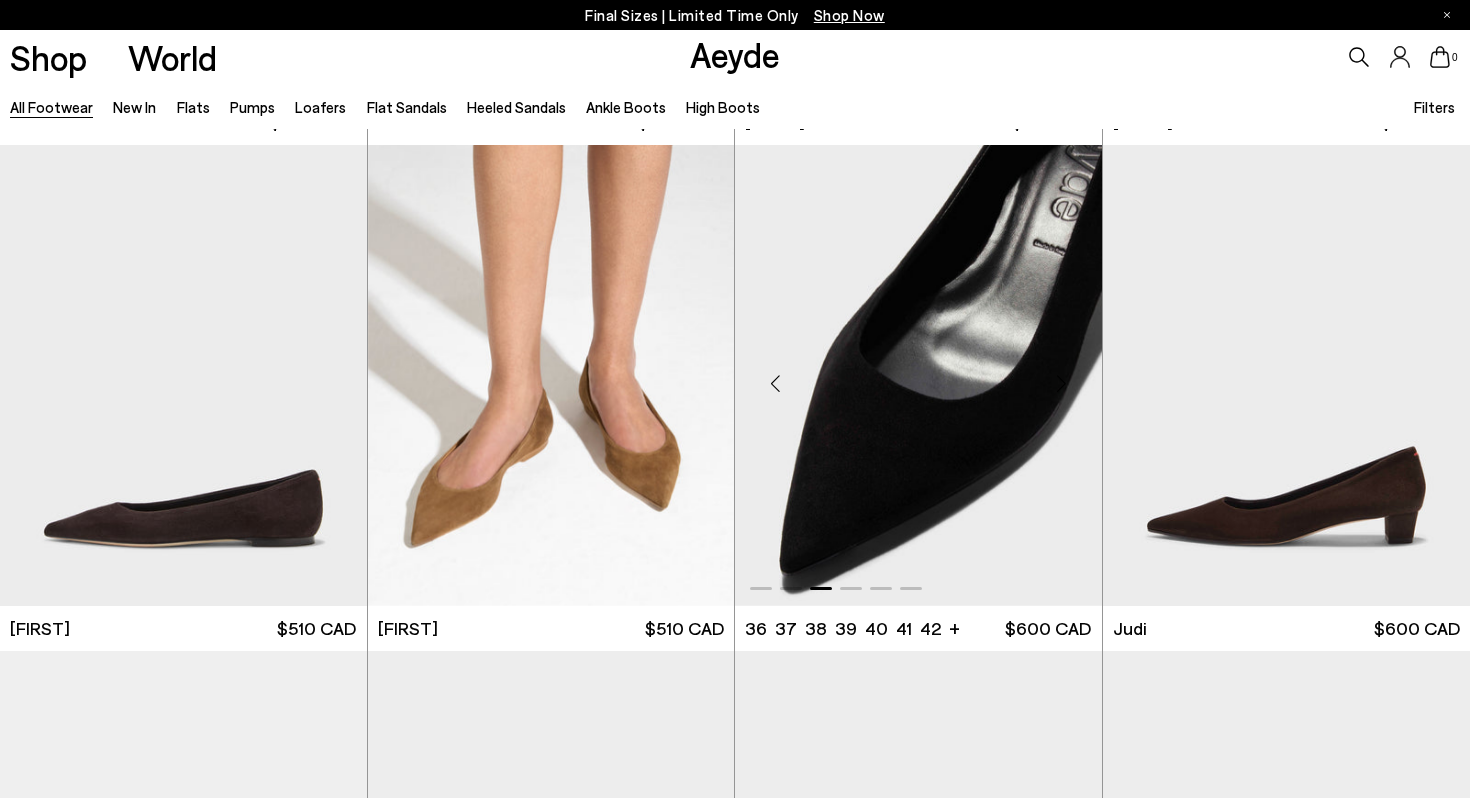 click at bounding box center (1062, 384) 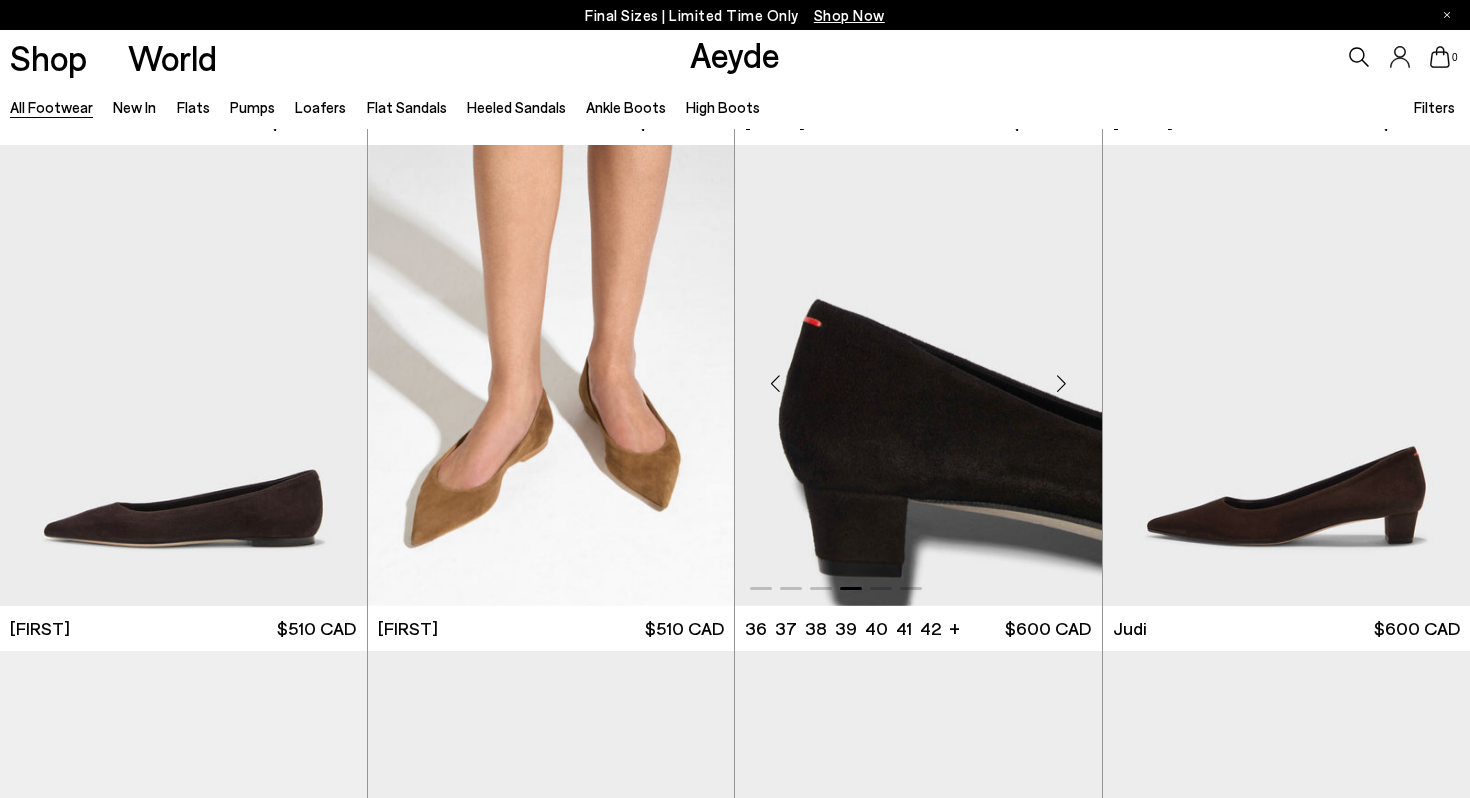 click at bounding box center (1062, 384) 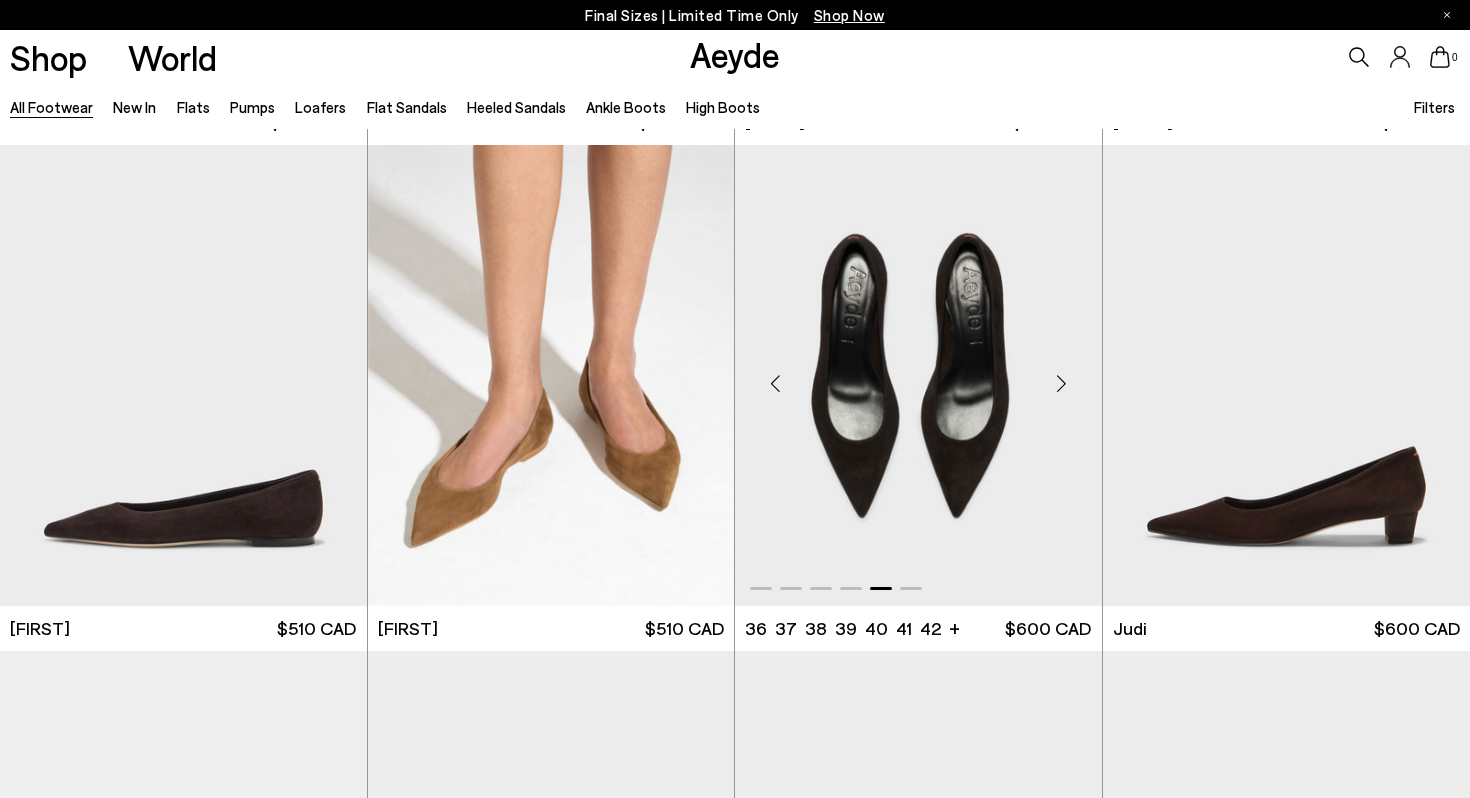 click at bounding box center (1062, 384) 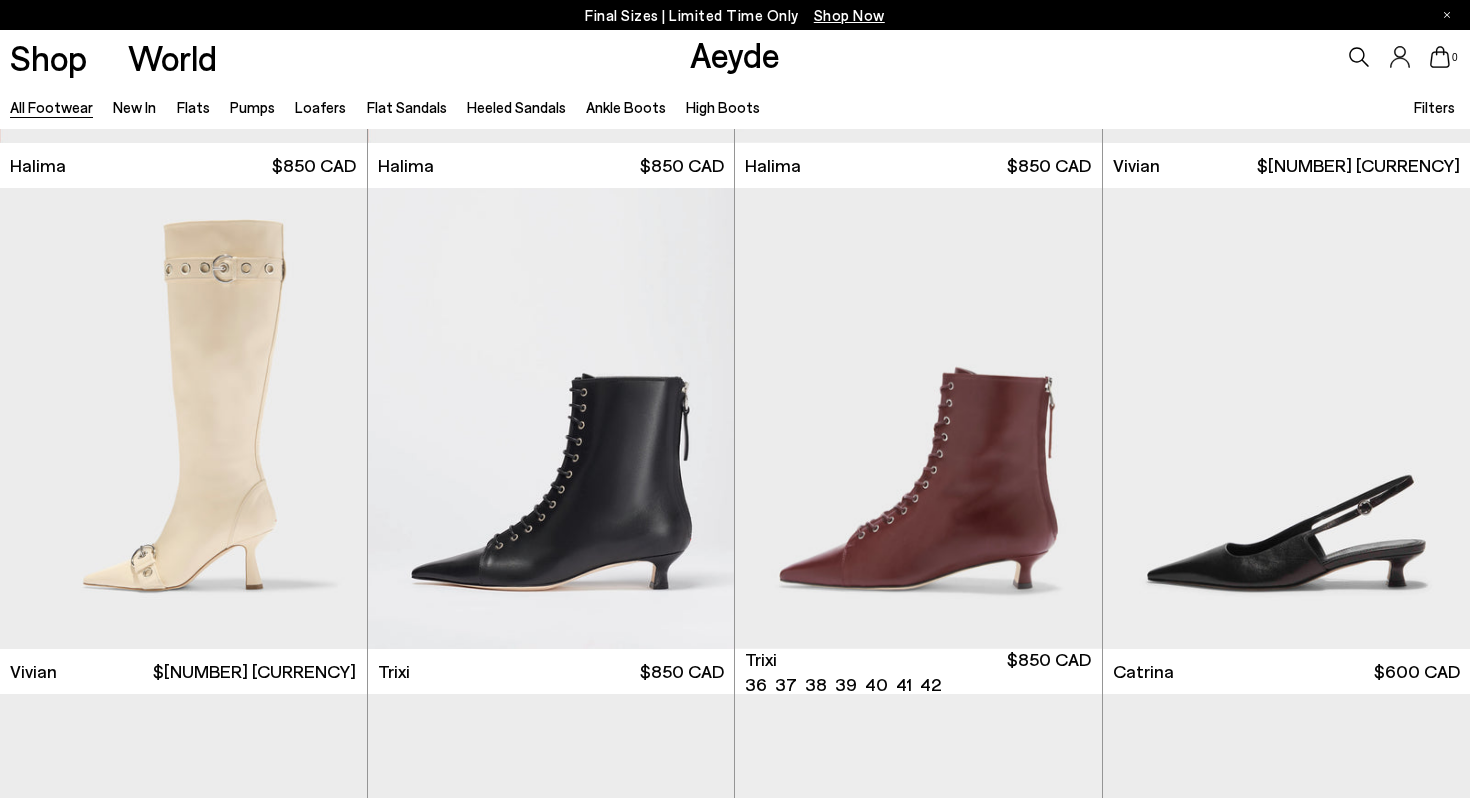scroll, scrollTop: 9568, scrollLeft: 0, axis: vertical 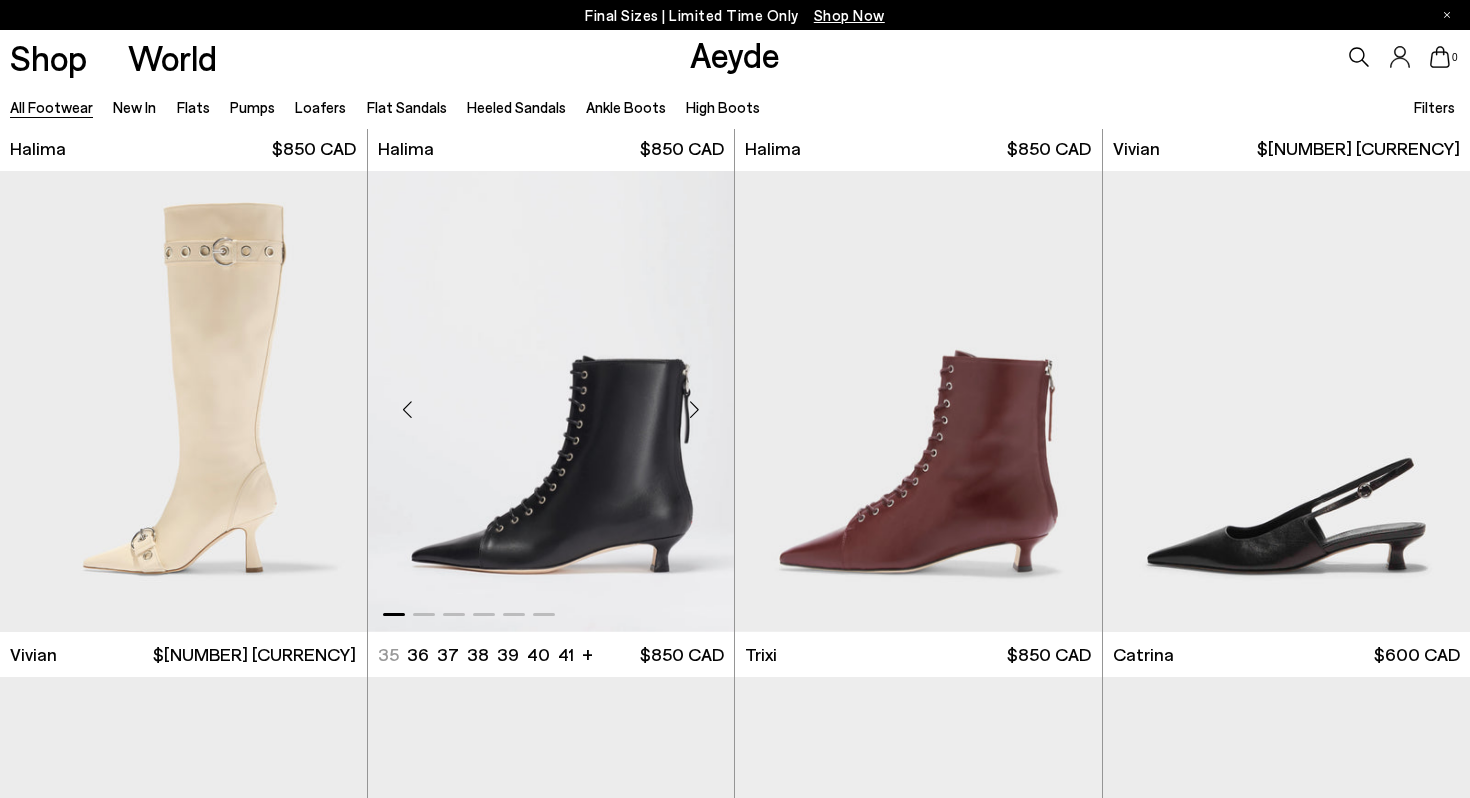 click at bounding box center [694, 410] 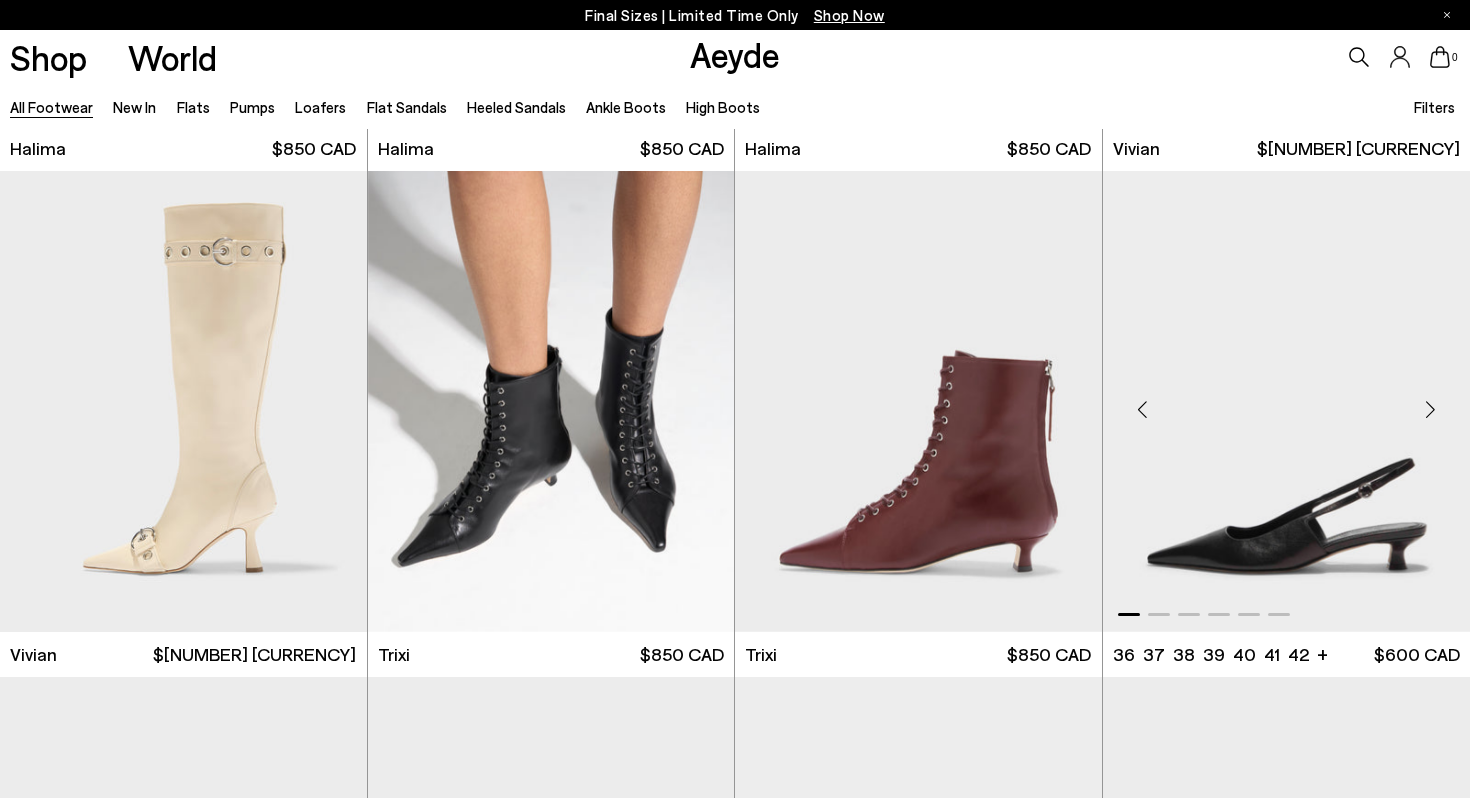 click at bounding box center [1430, 410] 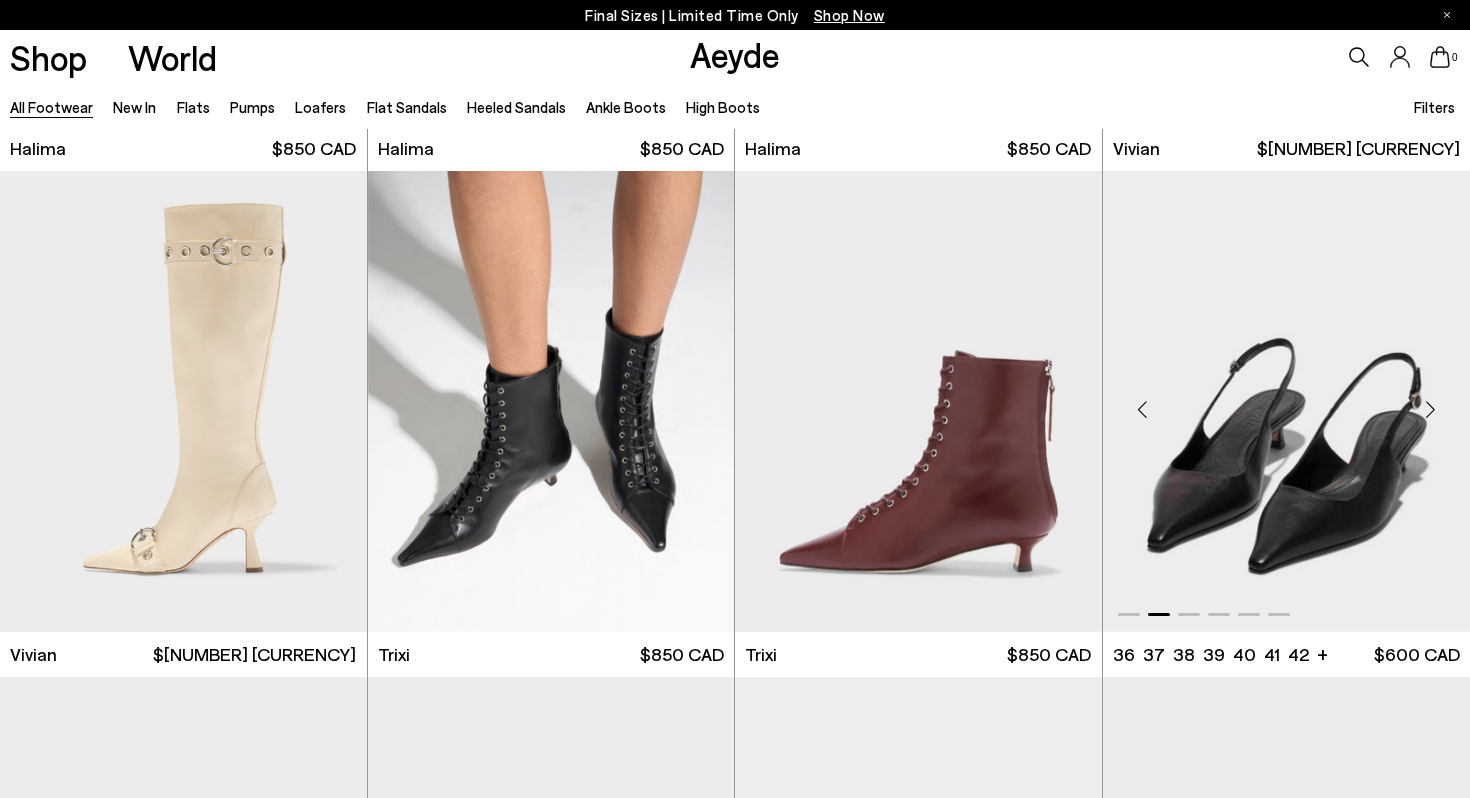 click at bounding box center [1430, 410] 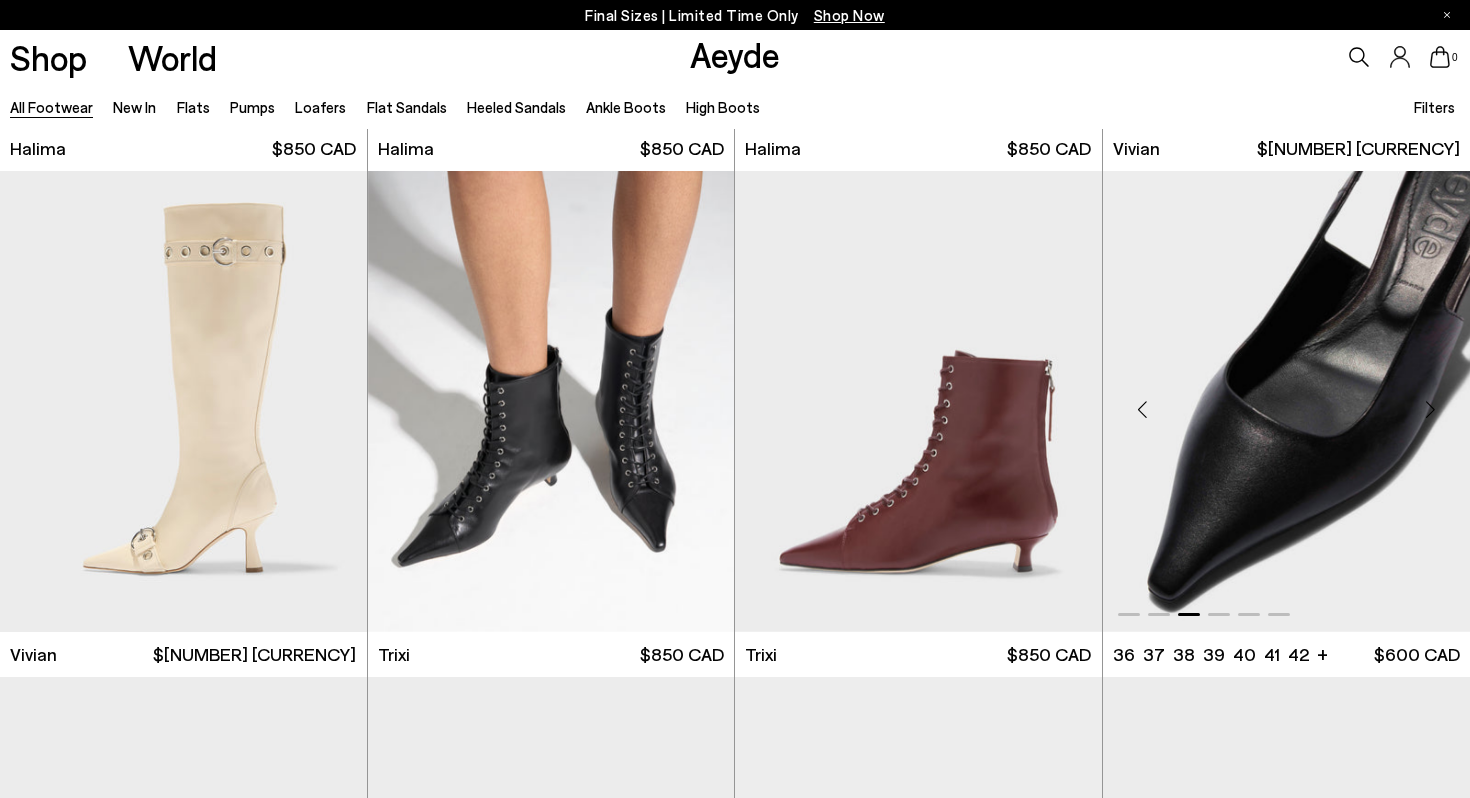 click at bounding box center [1430, 410] 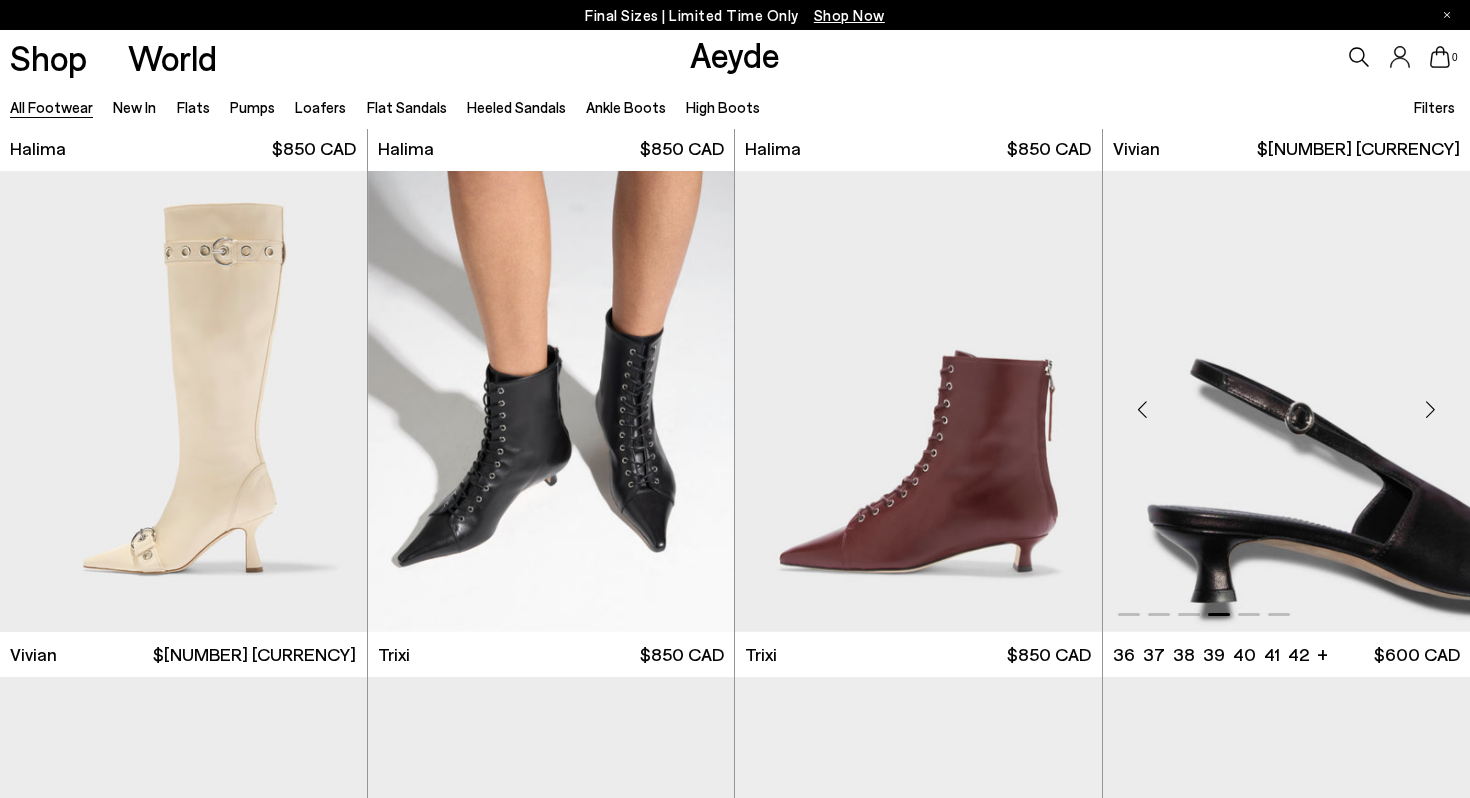 click at bounding box center (1430, 410) 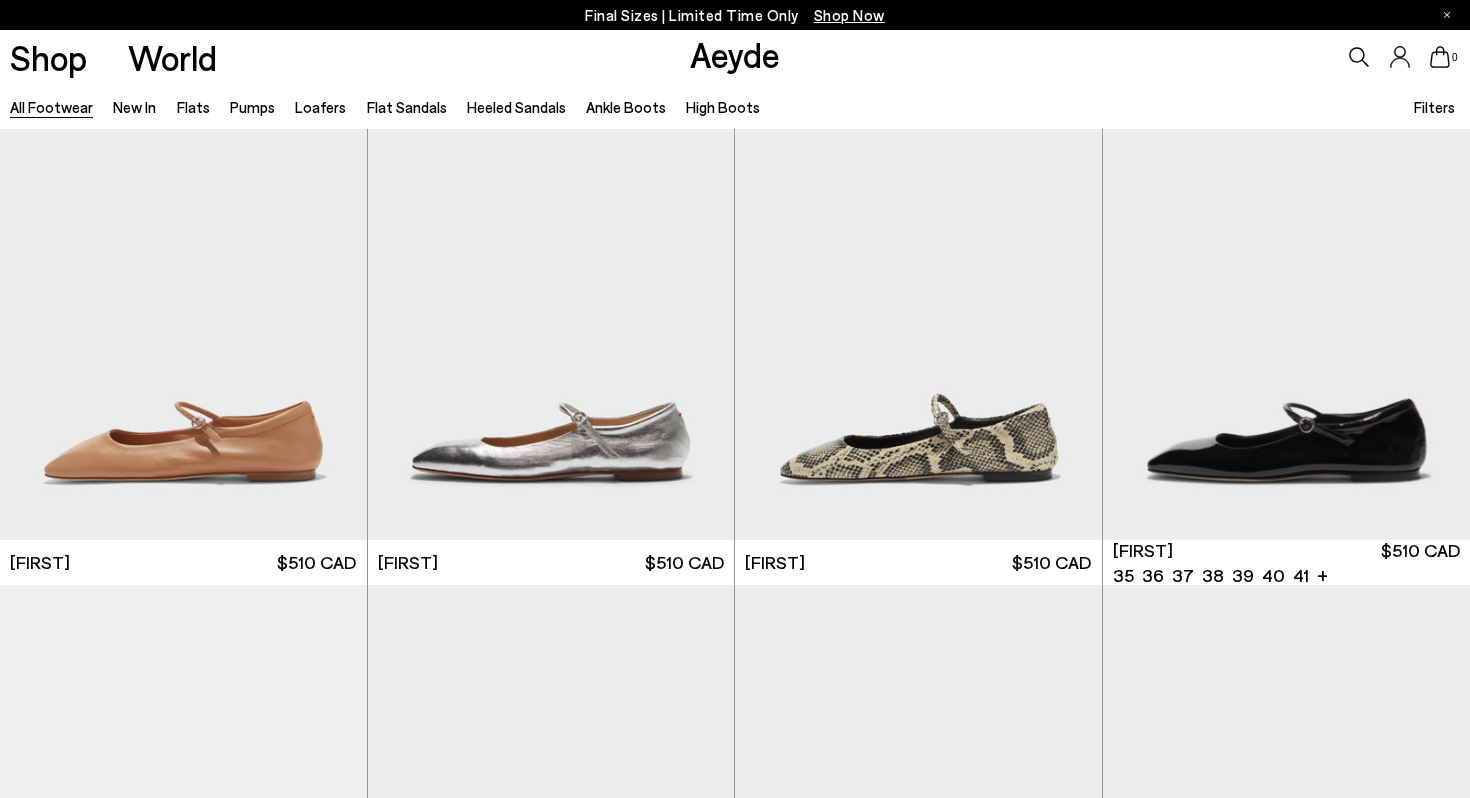 scroll, scrollTop: 12196, scrollLeft: 0, axis: vertical 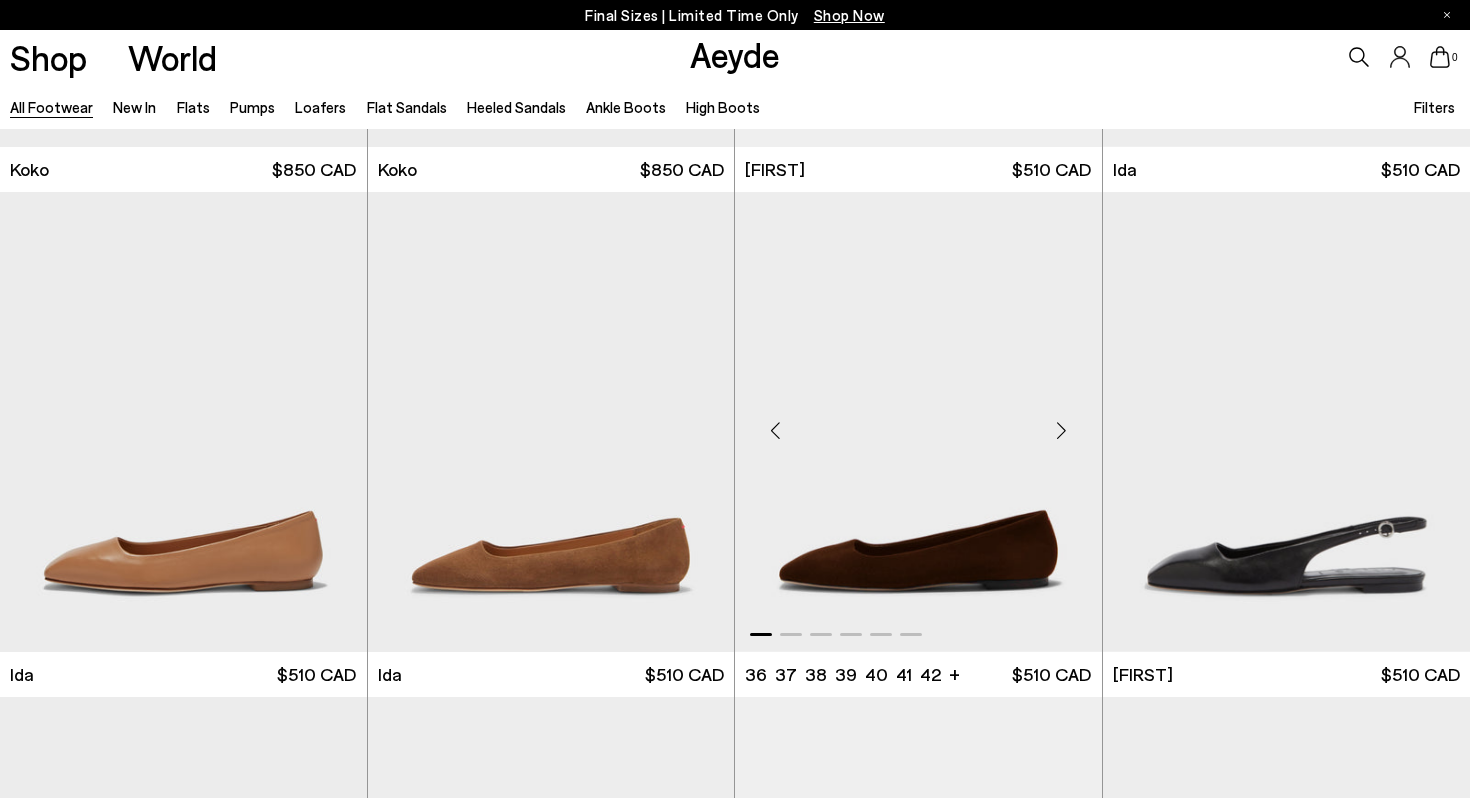 click at bounding box center (1062, 430) 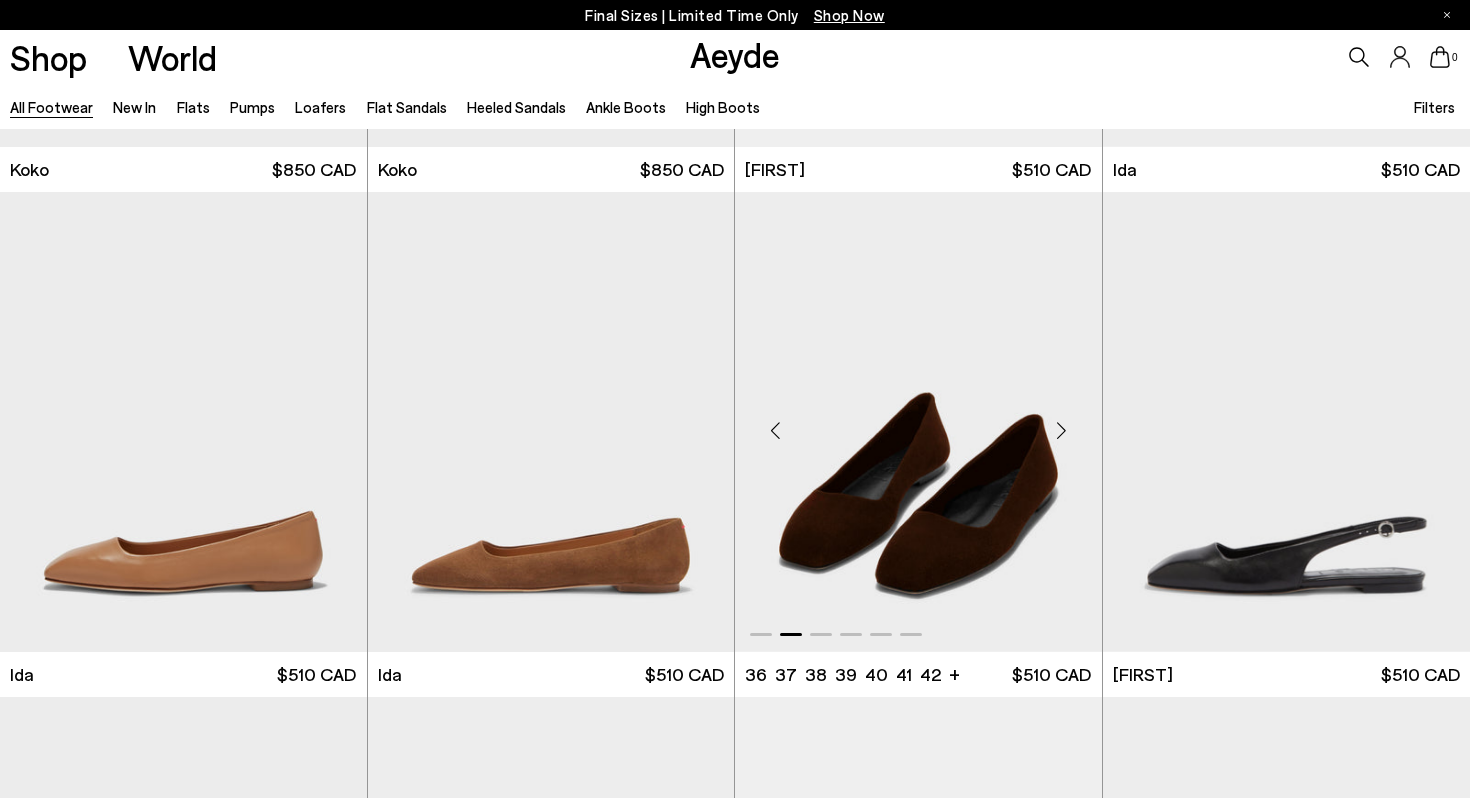 click at bounding box center (1062, 430) 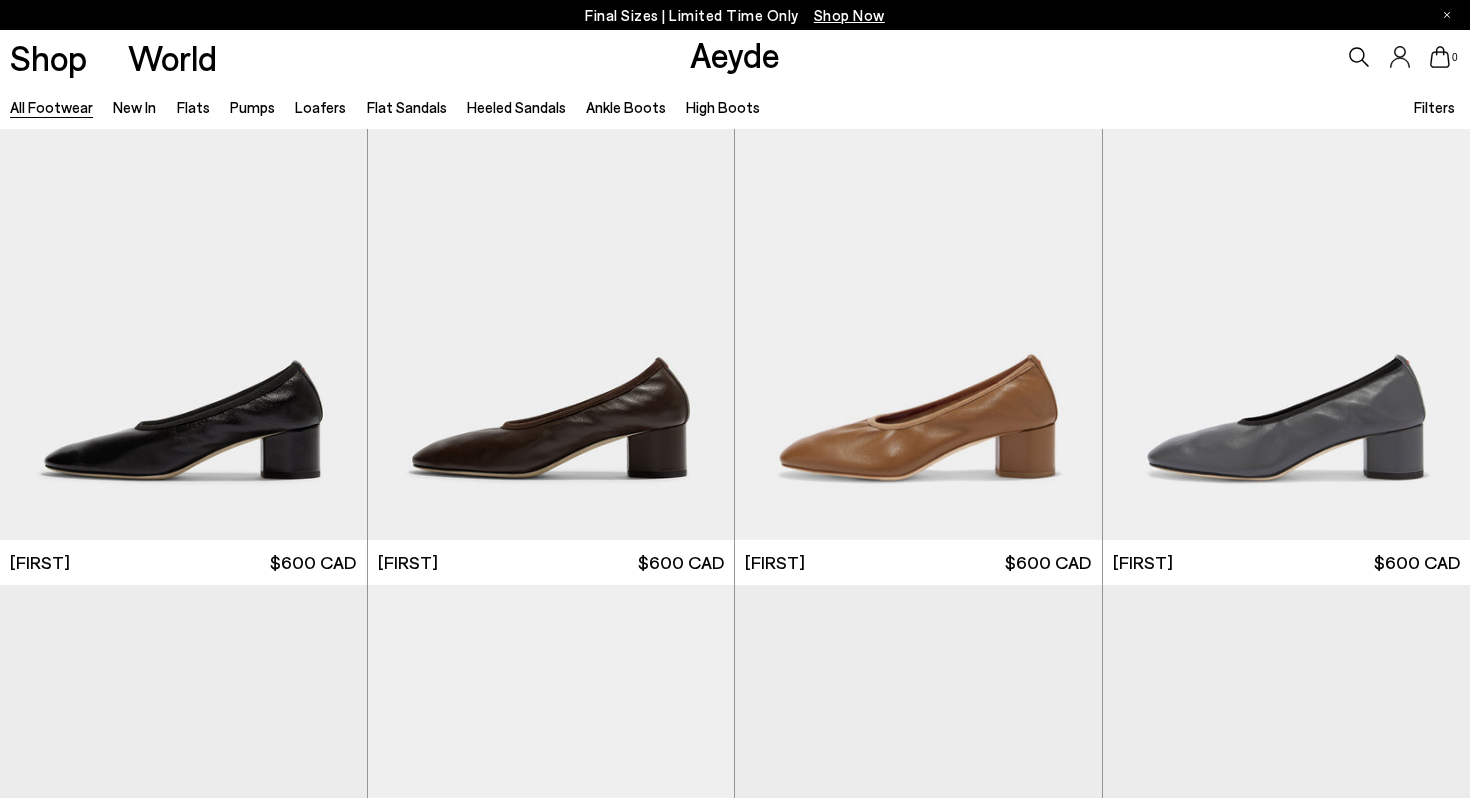 scroll, scrollTop: 16663, scrollLeft: 0, axis: vertical 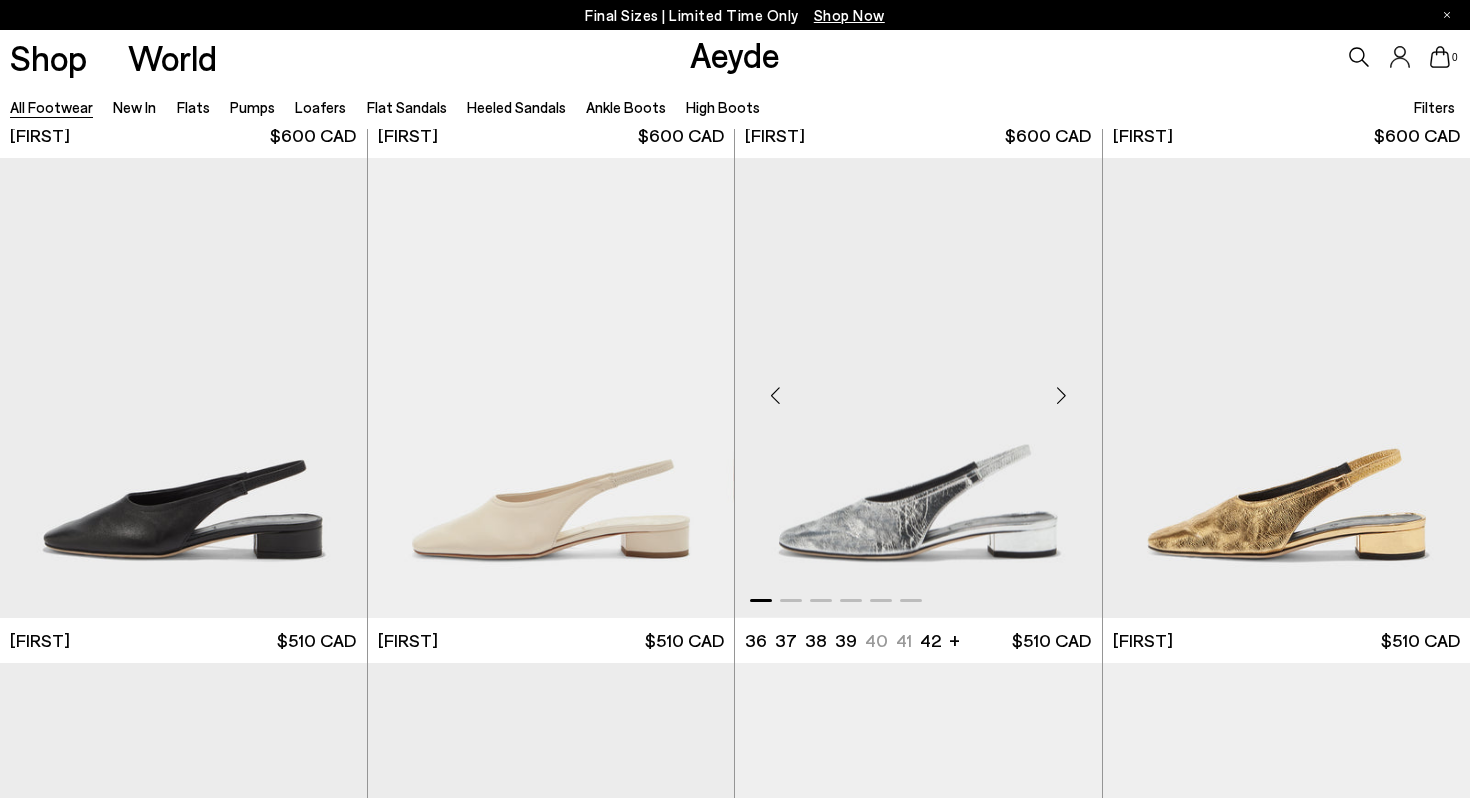 click at bounding box center (1062, 396) 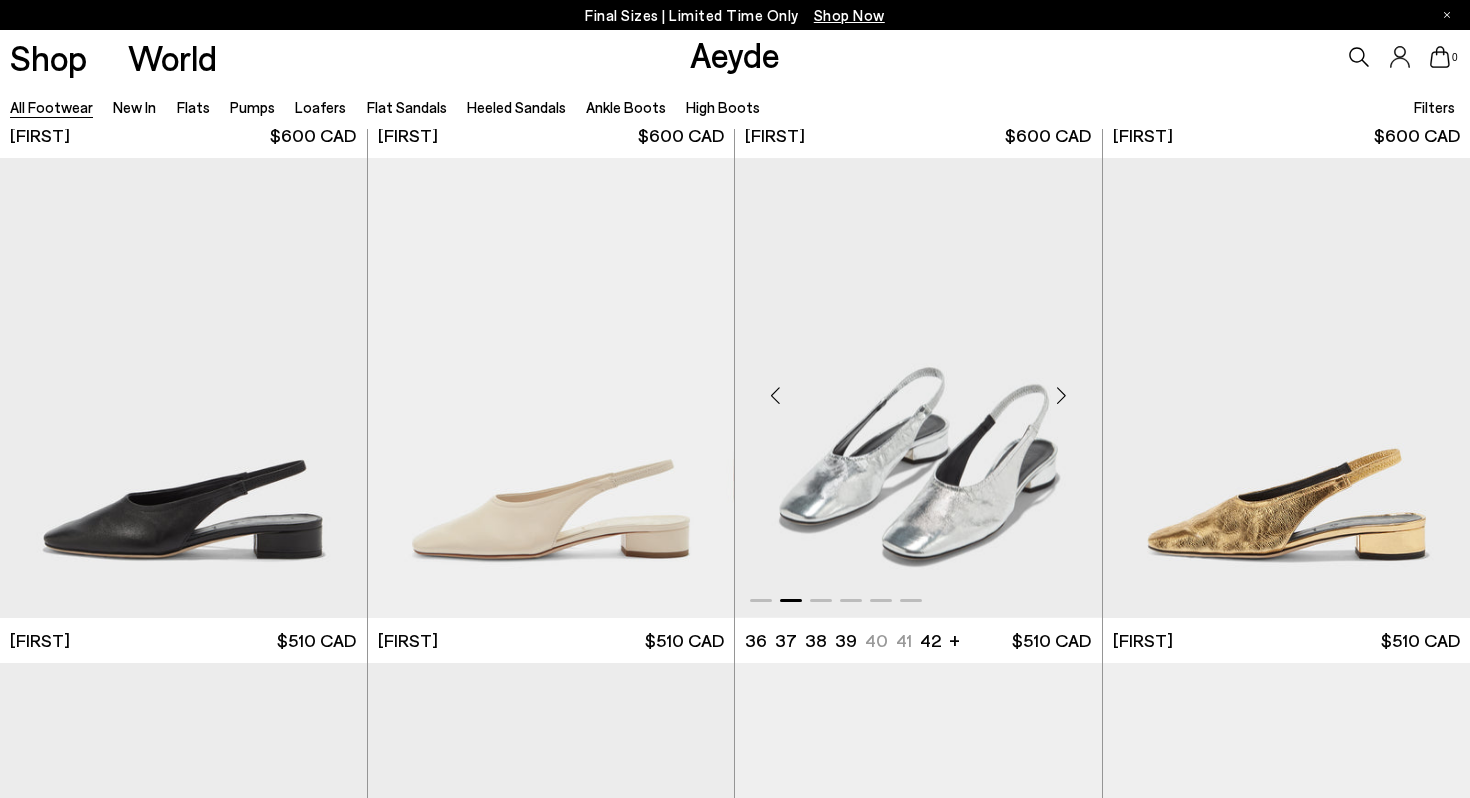 click at bounding box center [1062, 396] 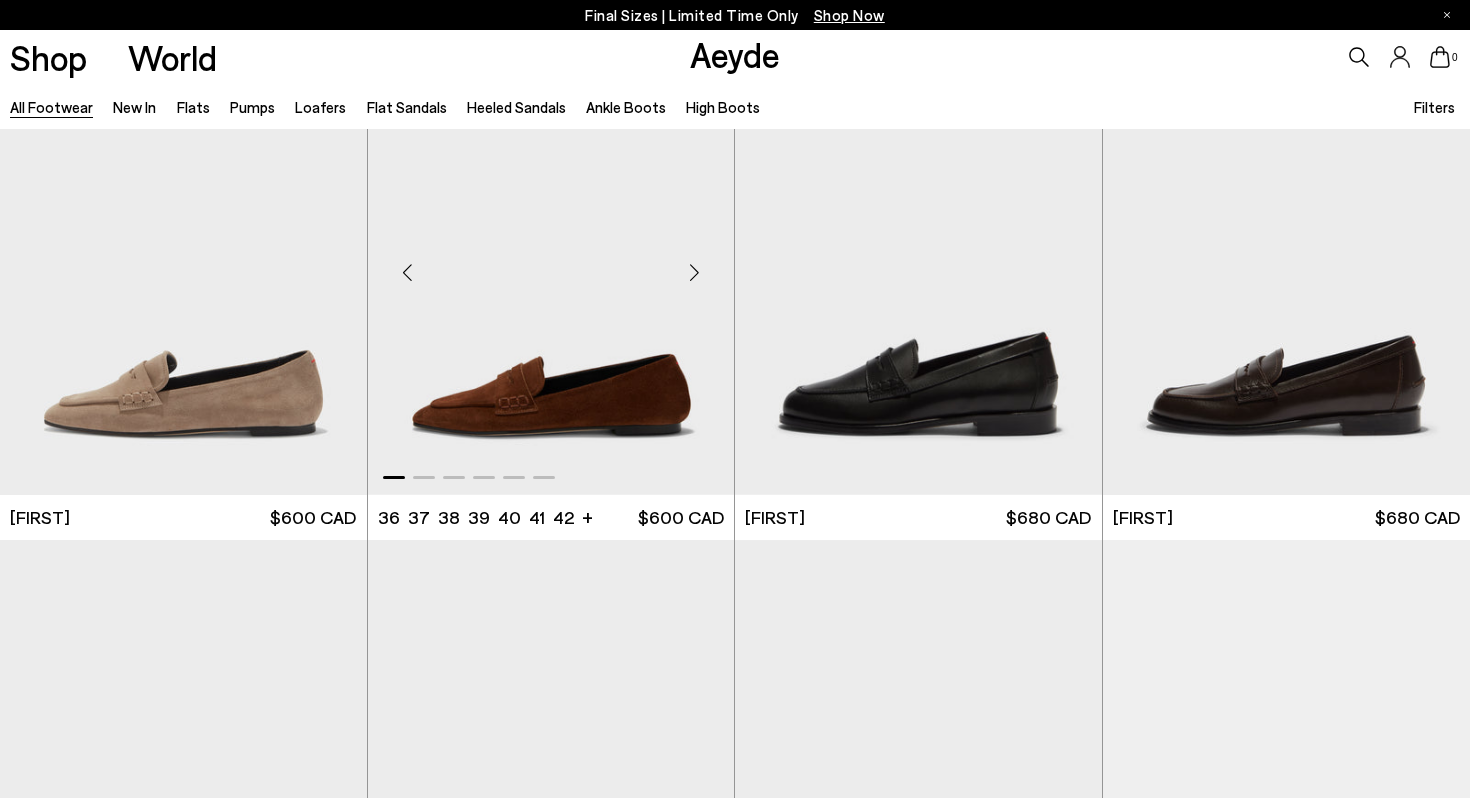 scroll, scrollTop: 18299, scrollLeft: 0, axis: vertical 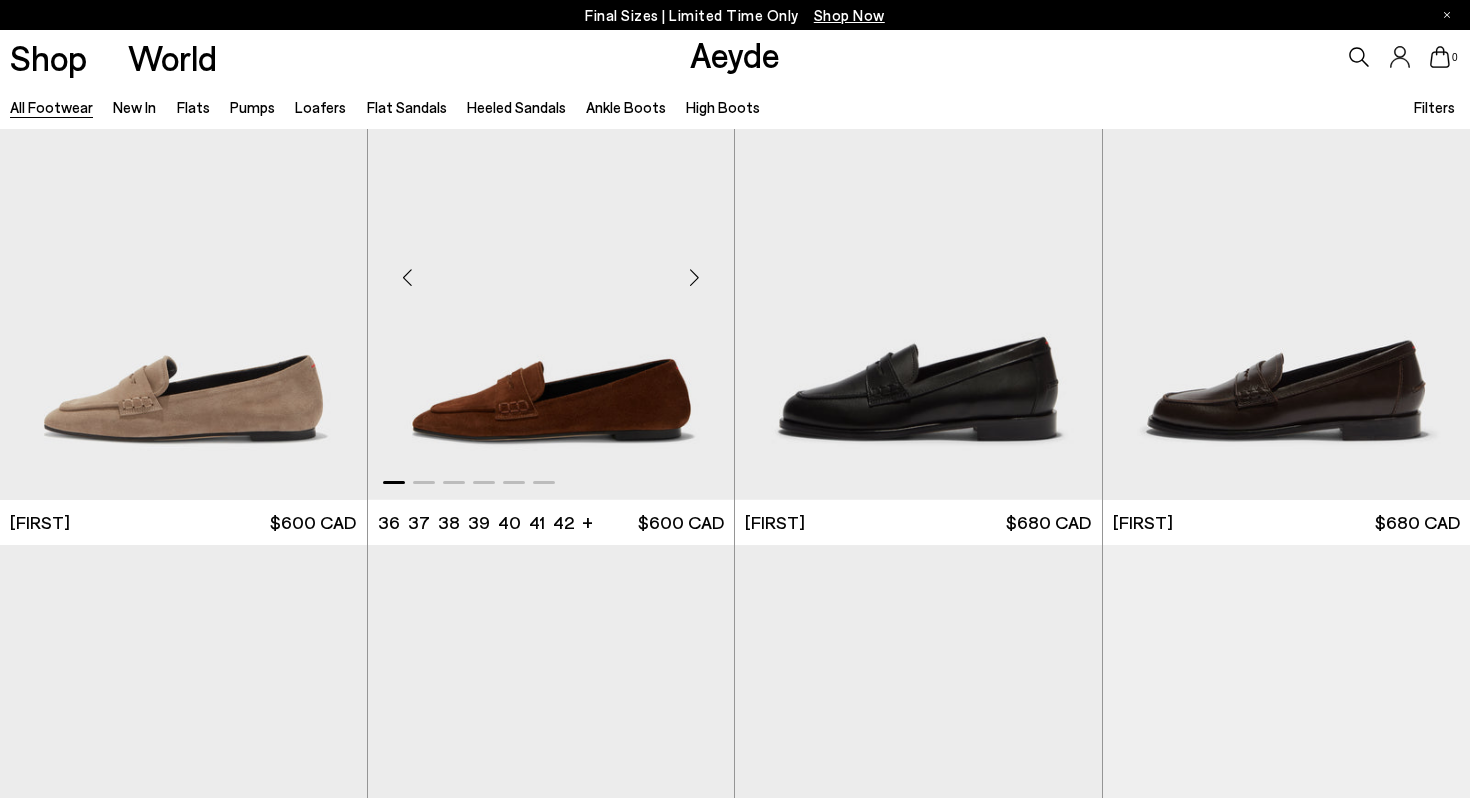 click at bounding box center [694, 277] 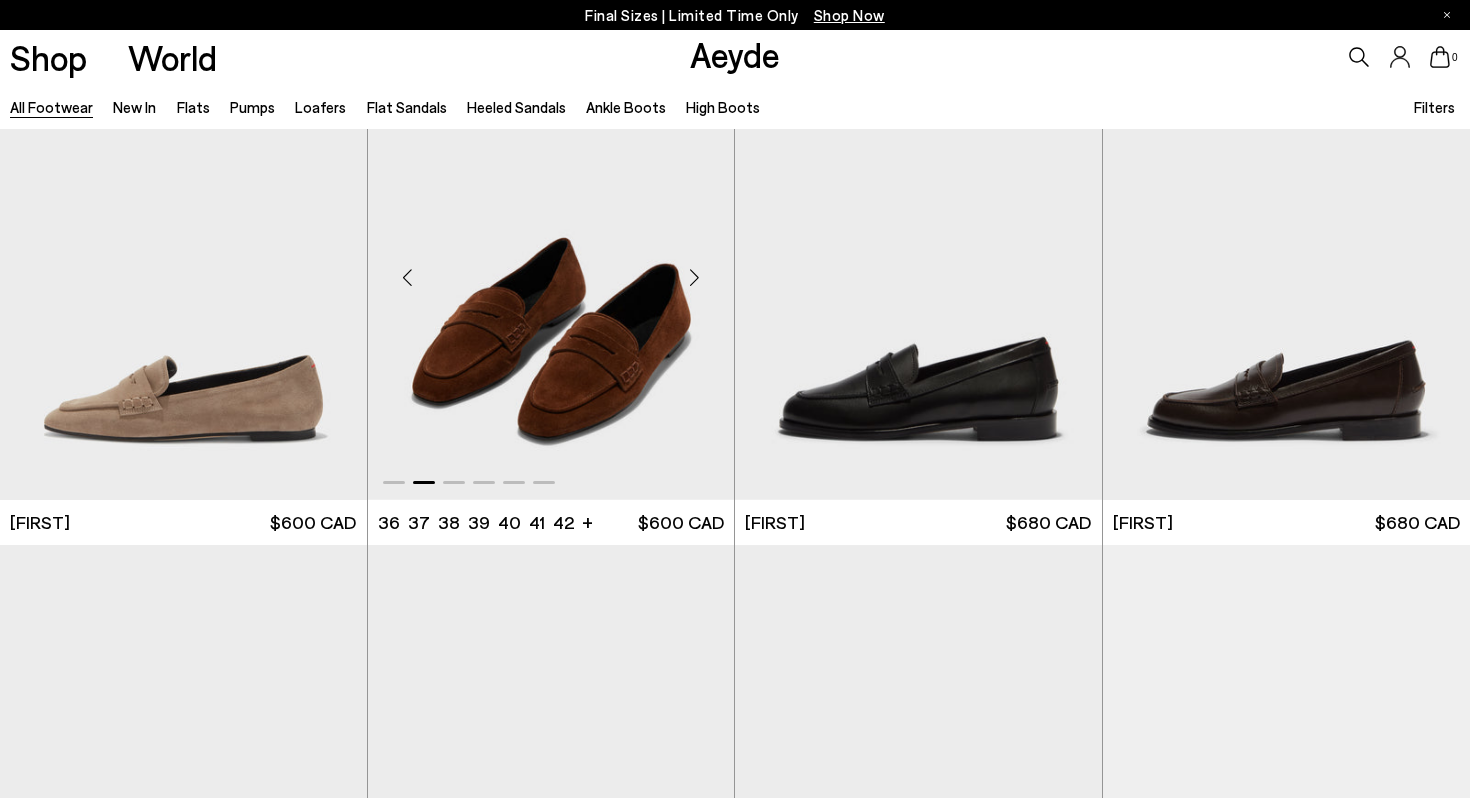 click at bounding box center (694, 277) 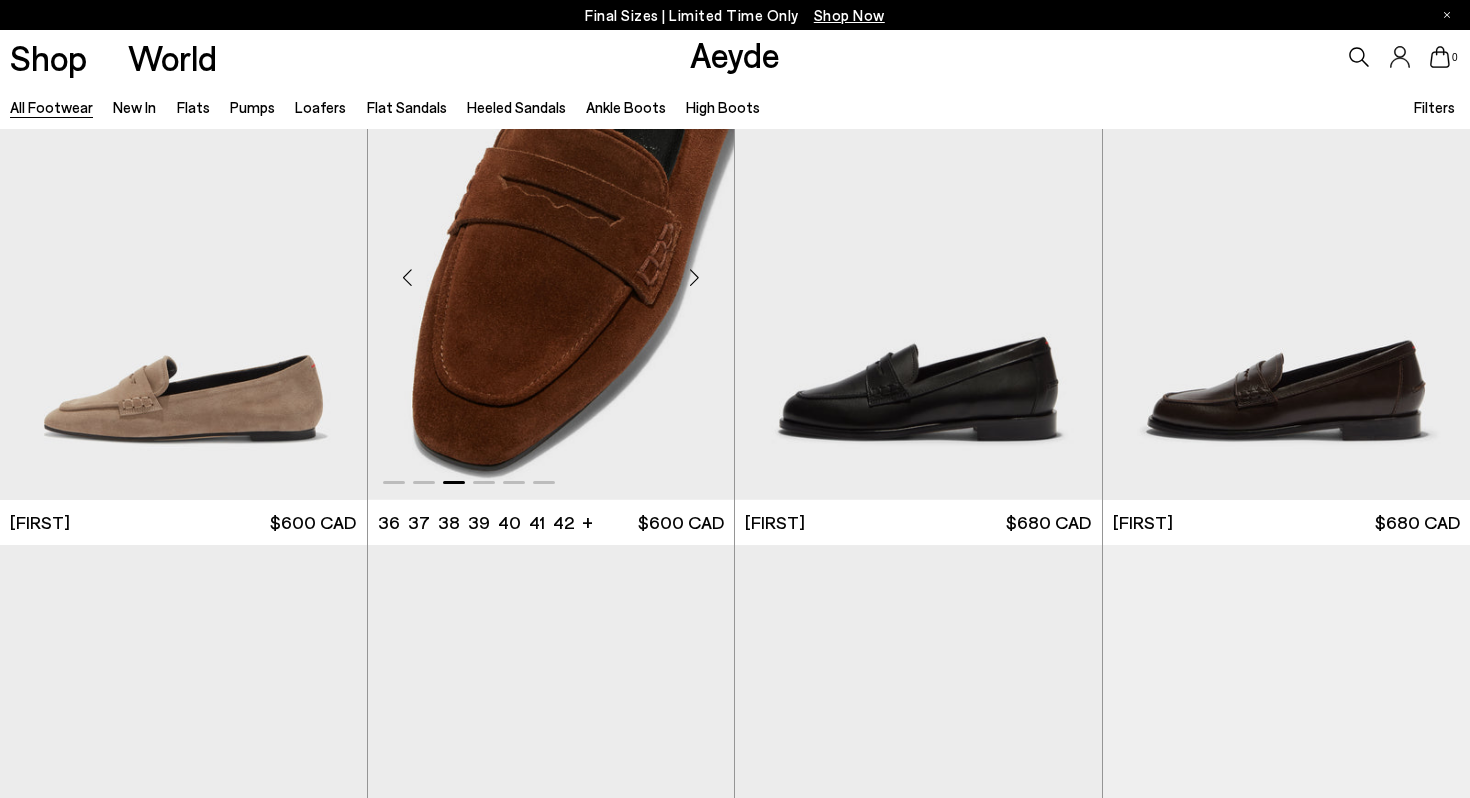 click at bounding box center (694, 277) 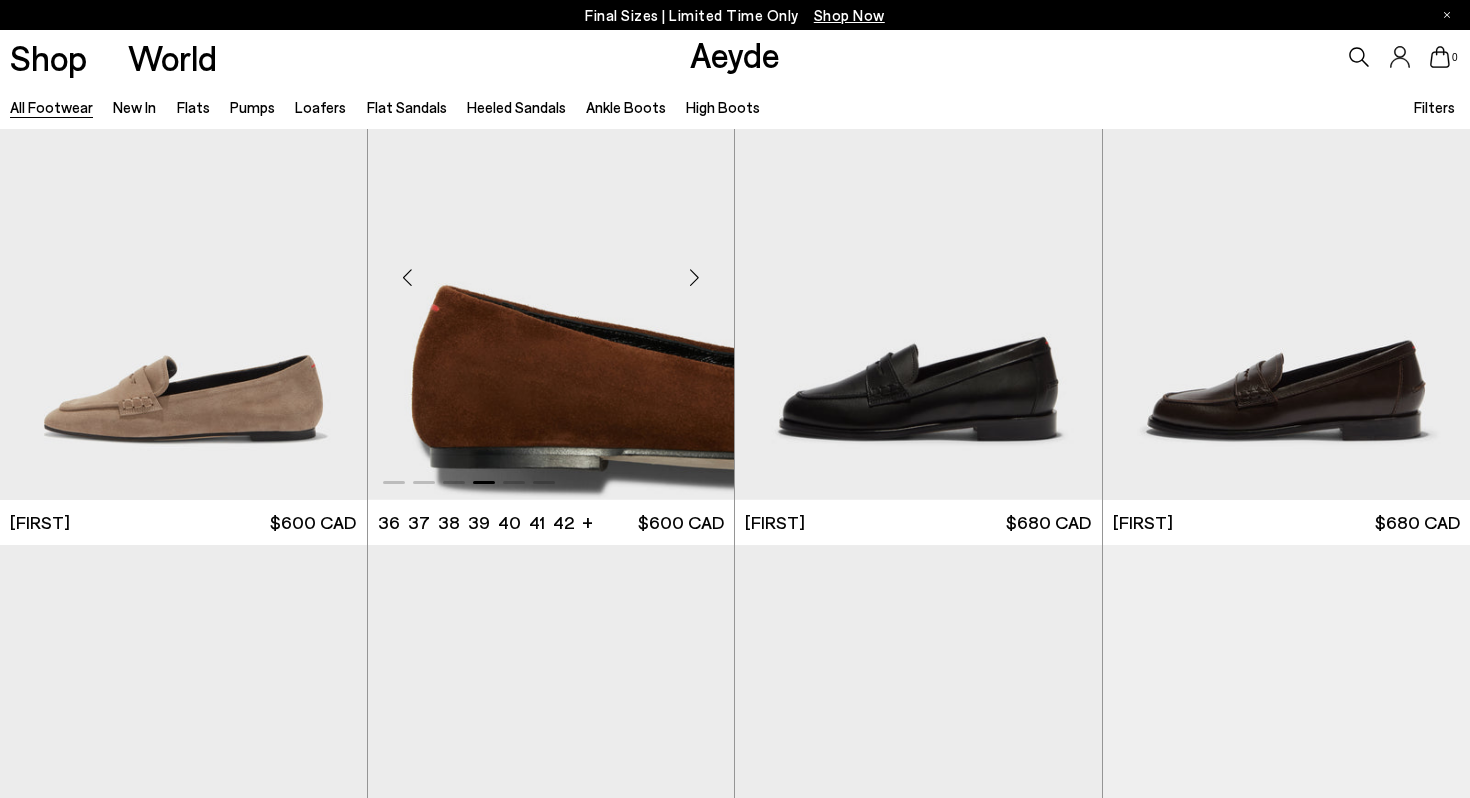 click at bounding box center [694, 277] 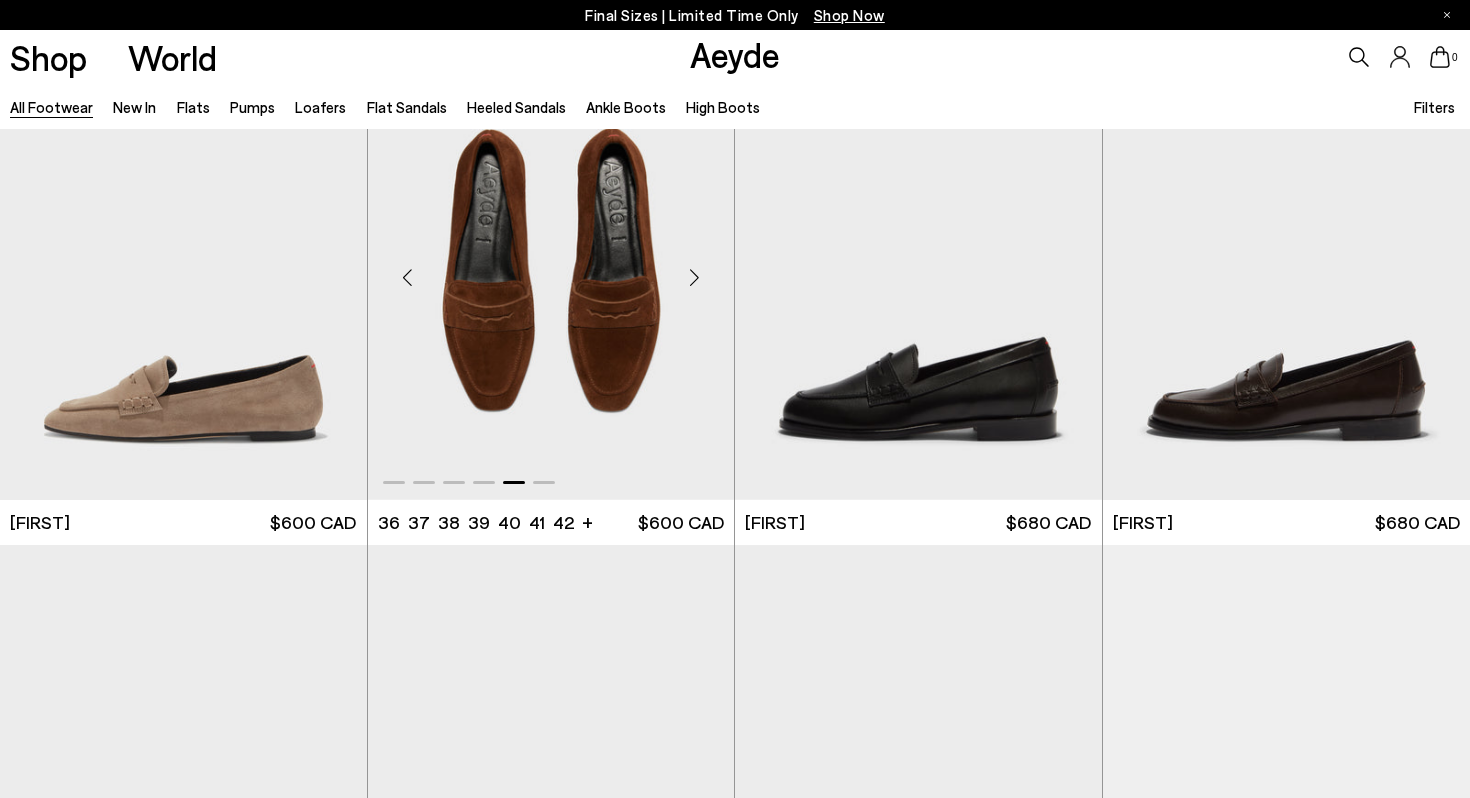 click at bounding box center [694, 277] 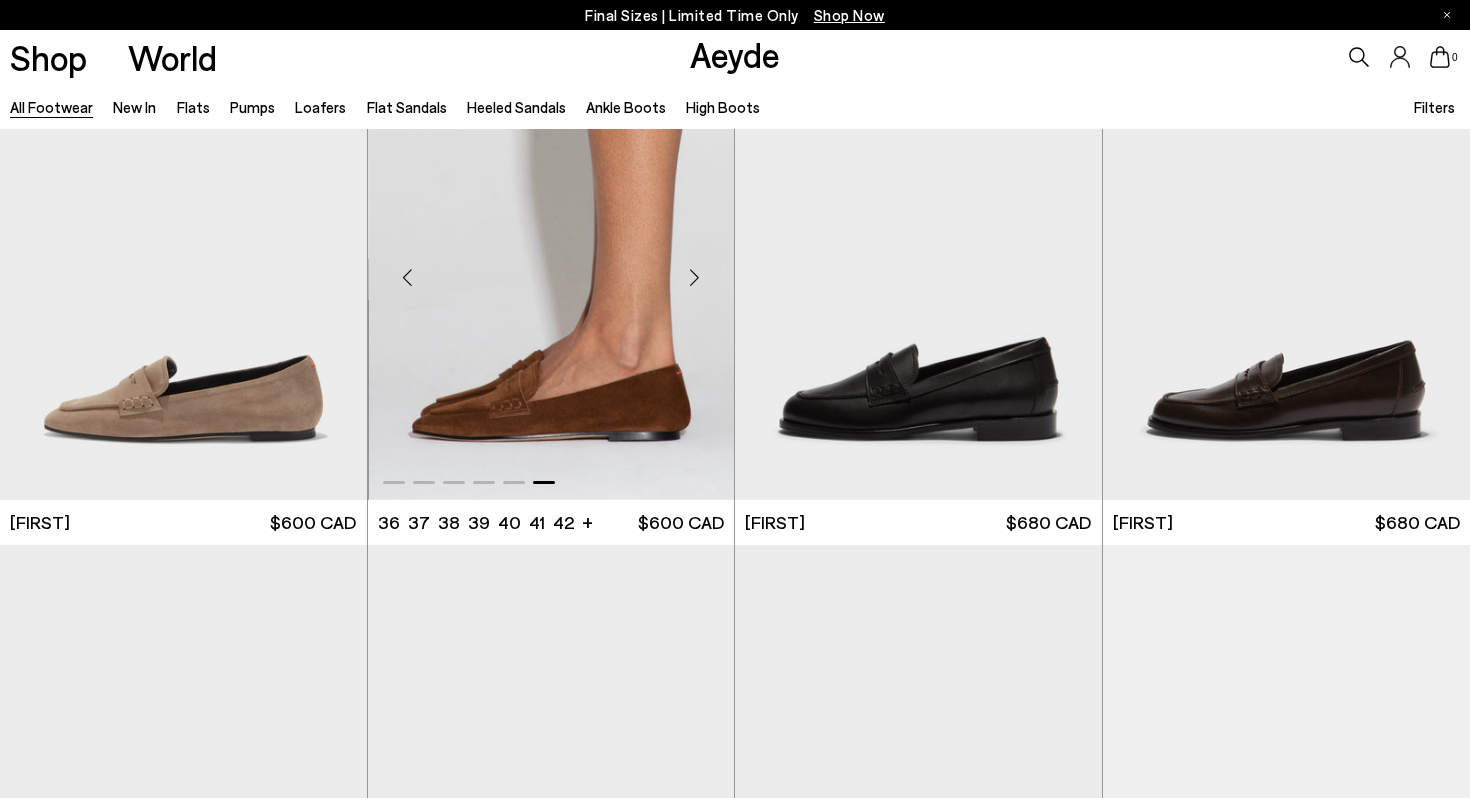 click at bounding box center (694, 277) 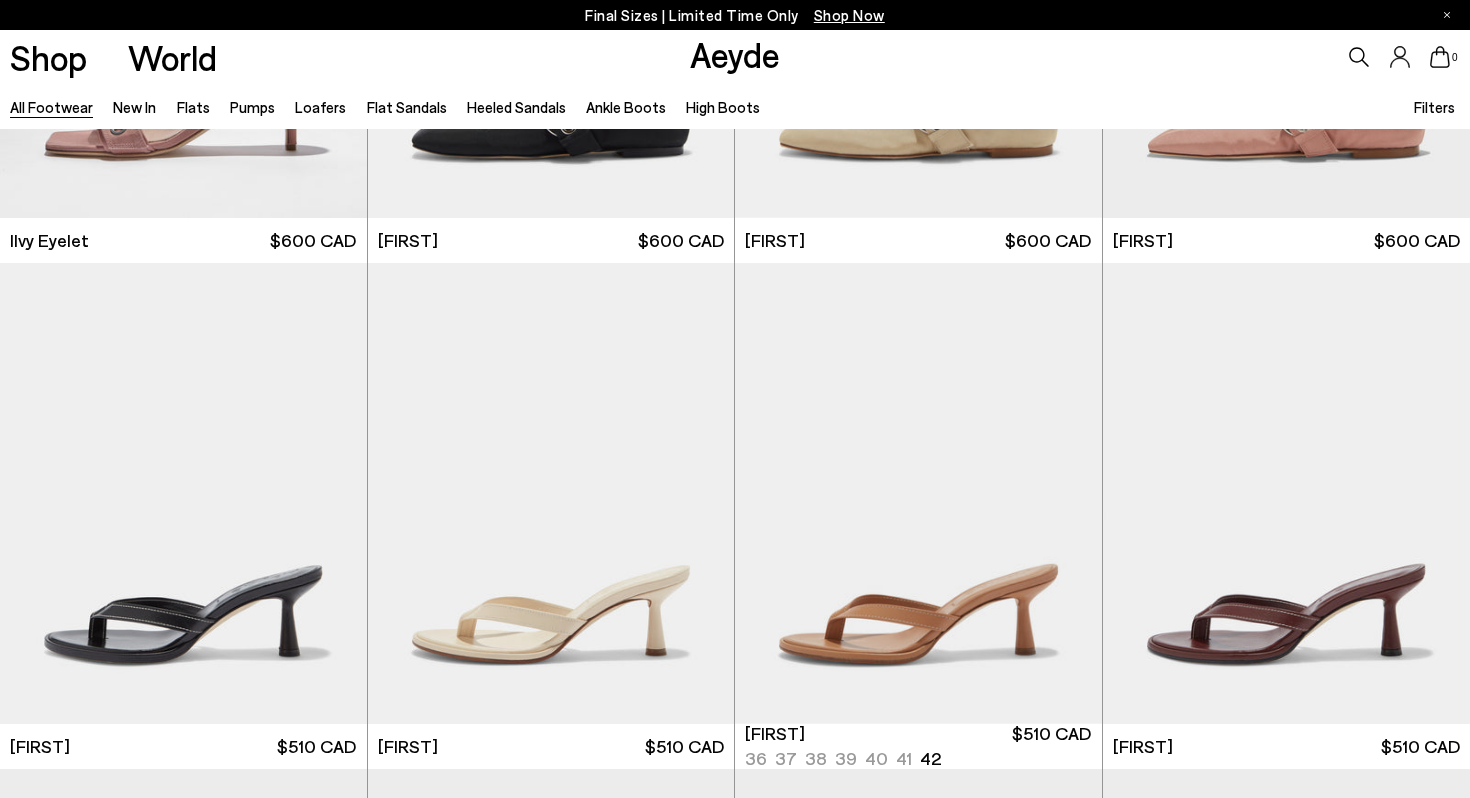 scroll, scrollTop: 21495, scrollLeft: 0, axis: vertical 